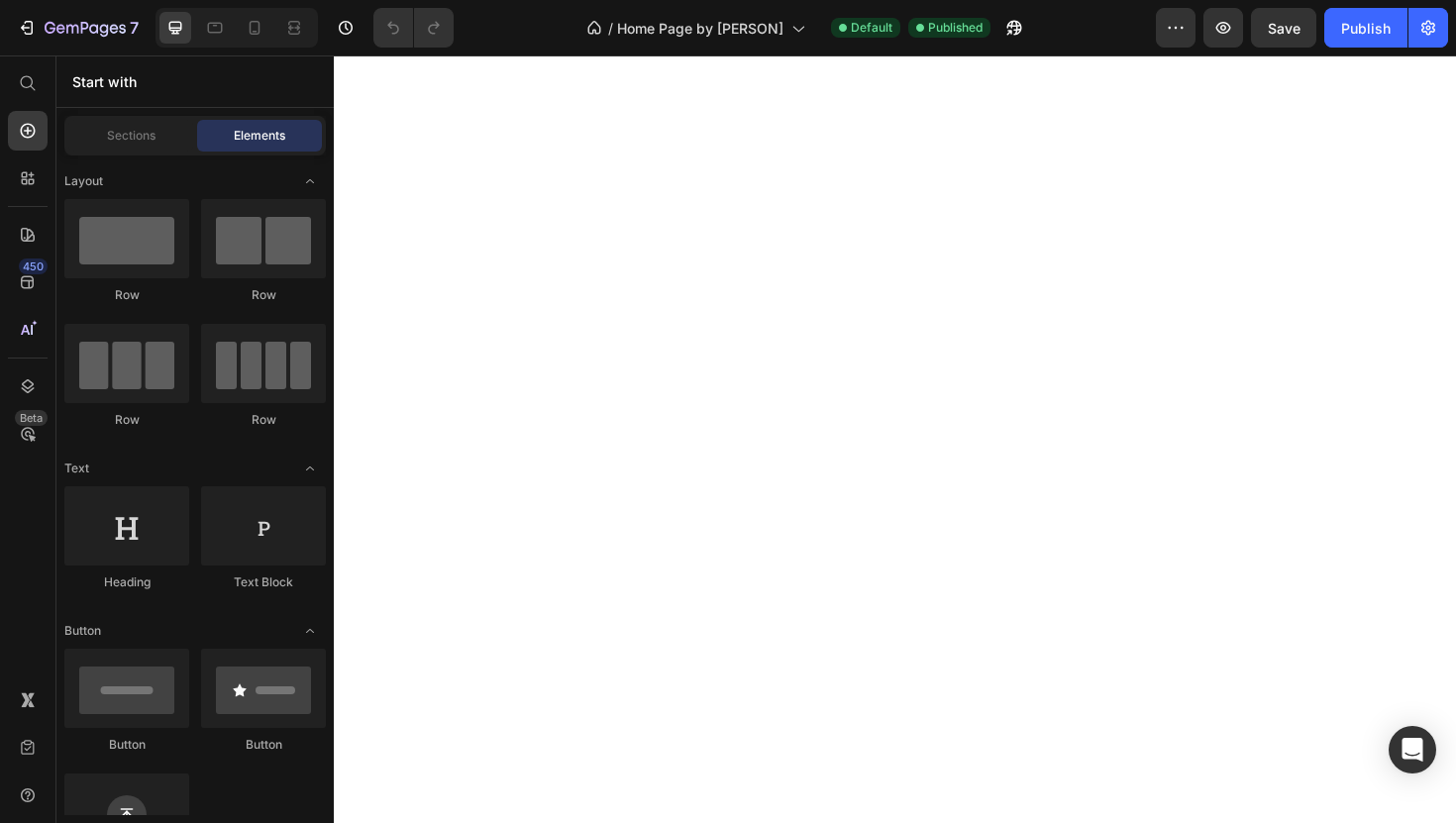 scroll, scrollTop: 0, scrollLeft: 0, axis: both 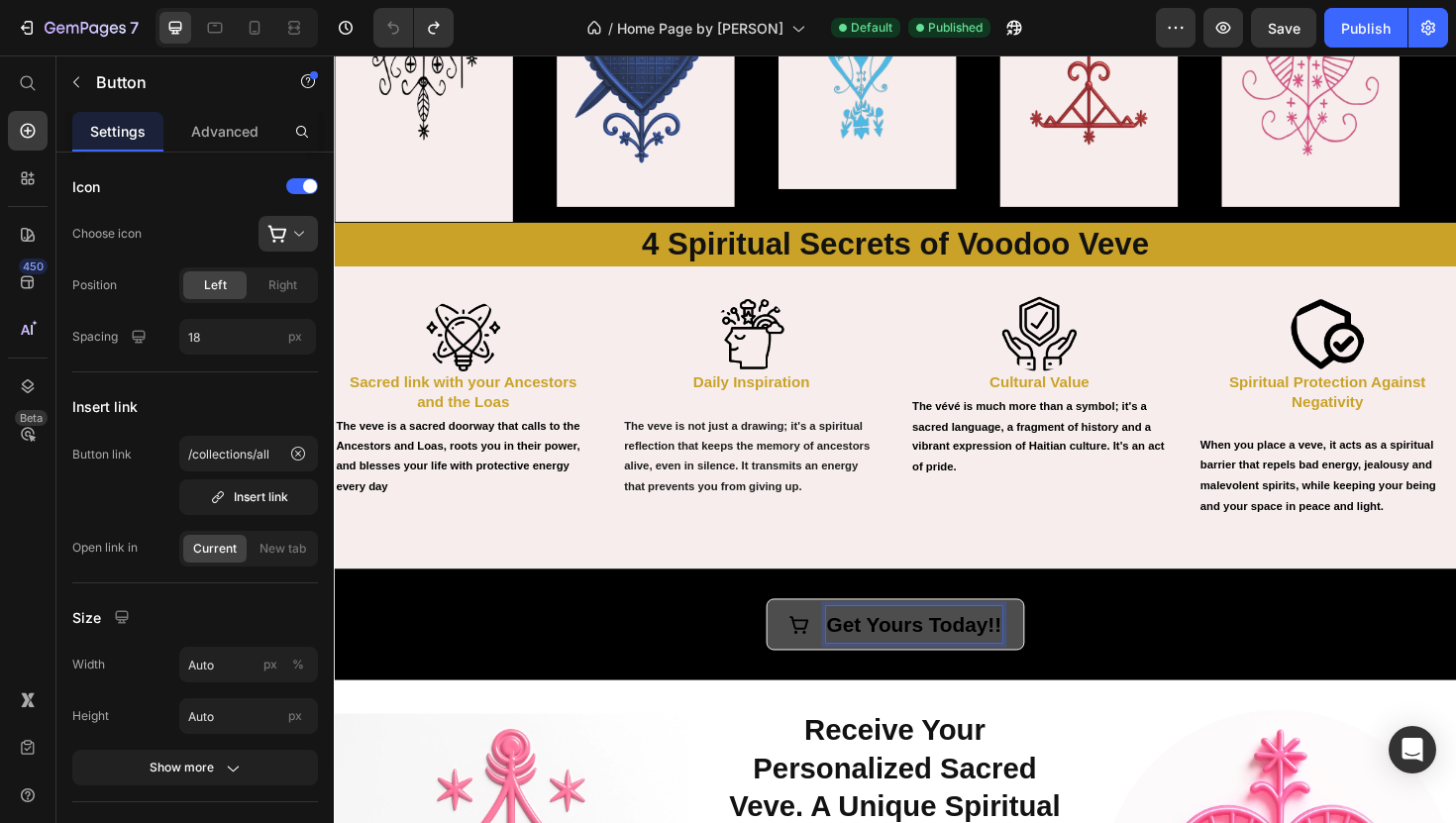 click on "Get Yours Today!!" at bounding box center [947, 659] 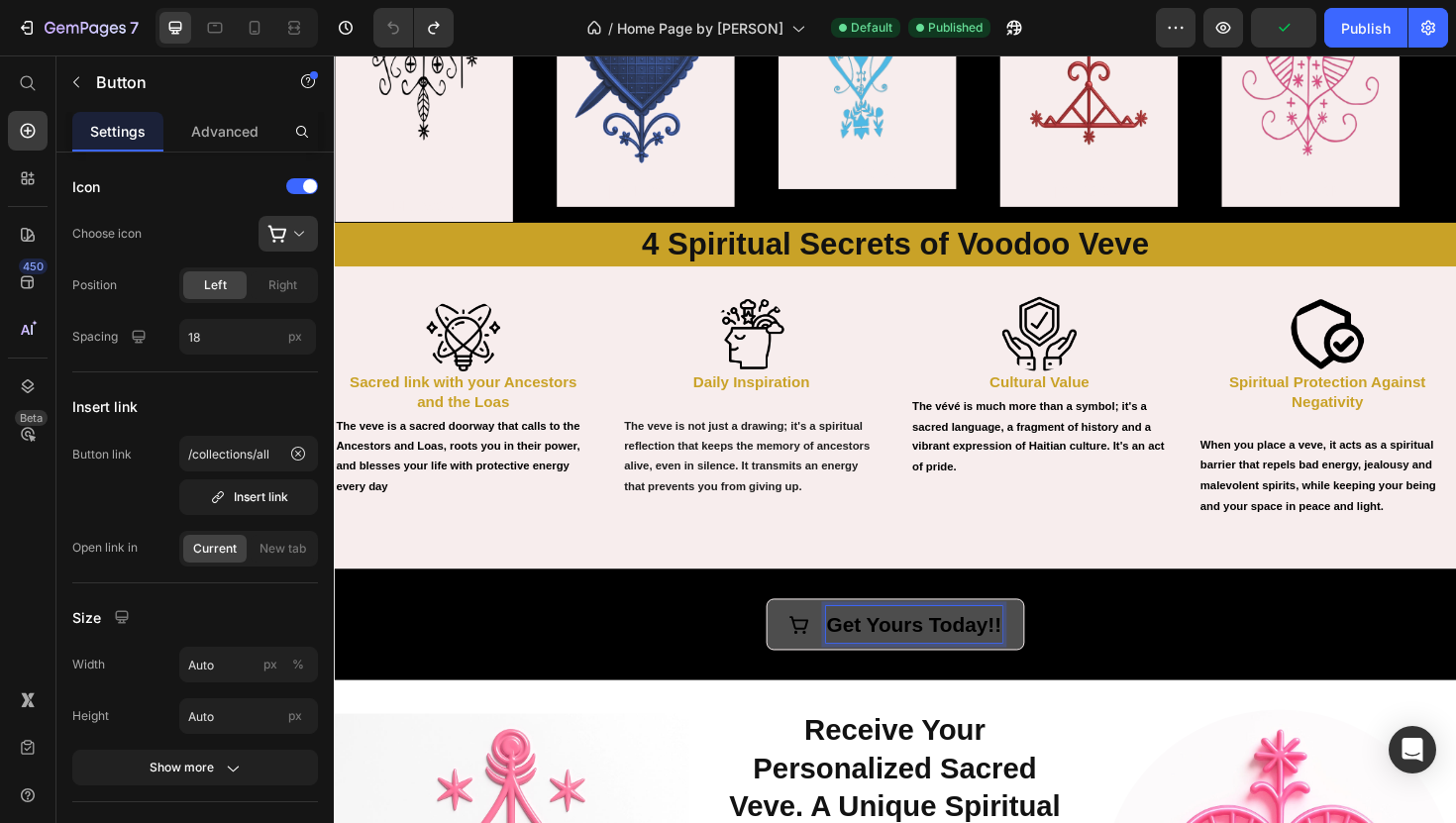 click on "Get Yours Today!!" at bounding box center (947, 659) 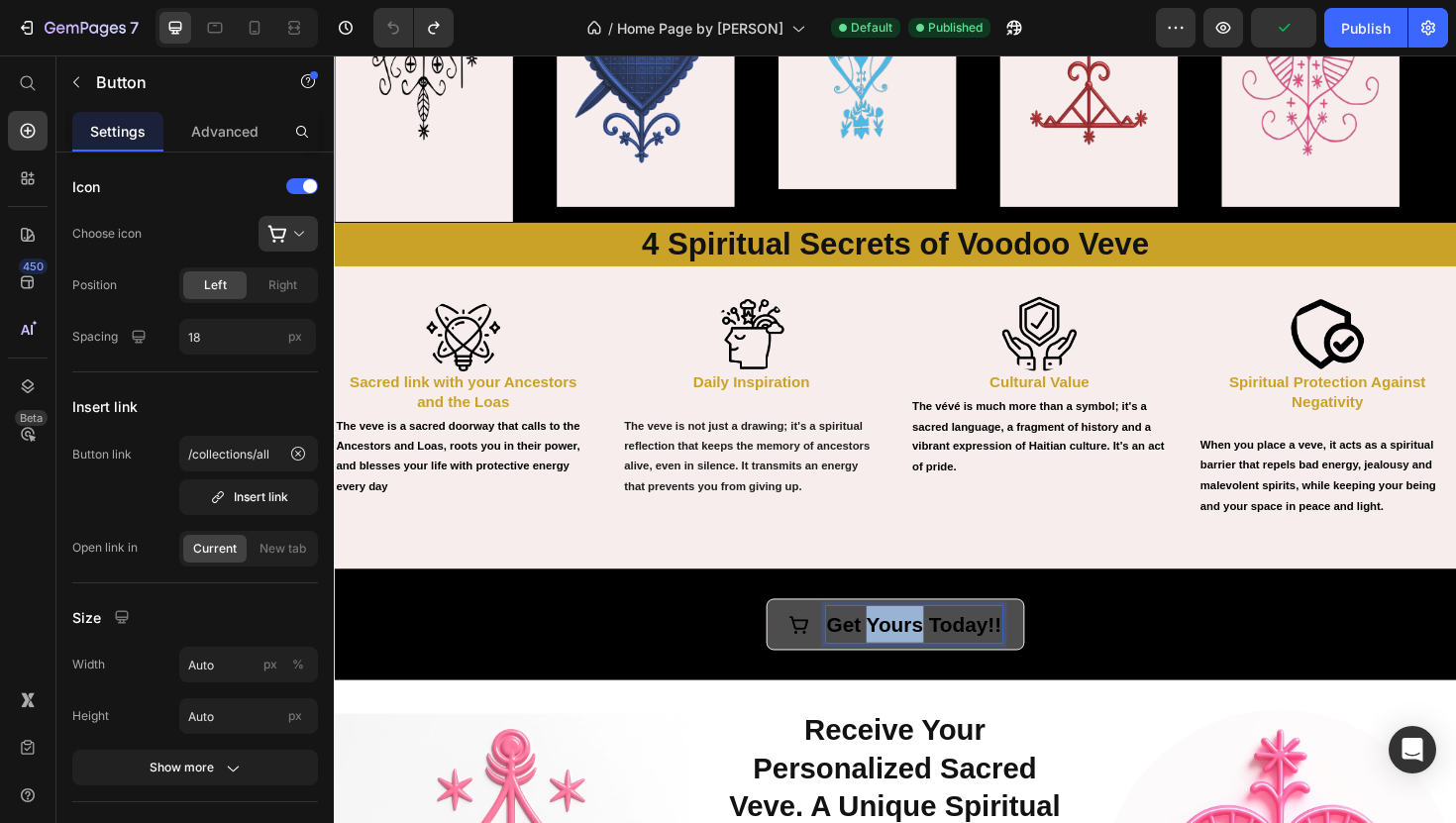 click on "Get Yours Today!!" at bounding box center (947, 659) 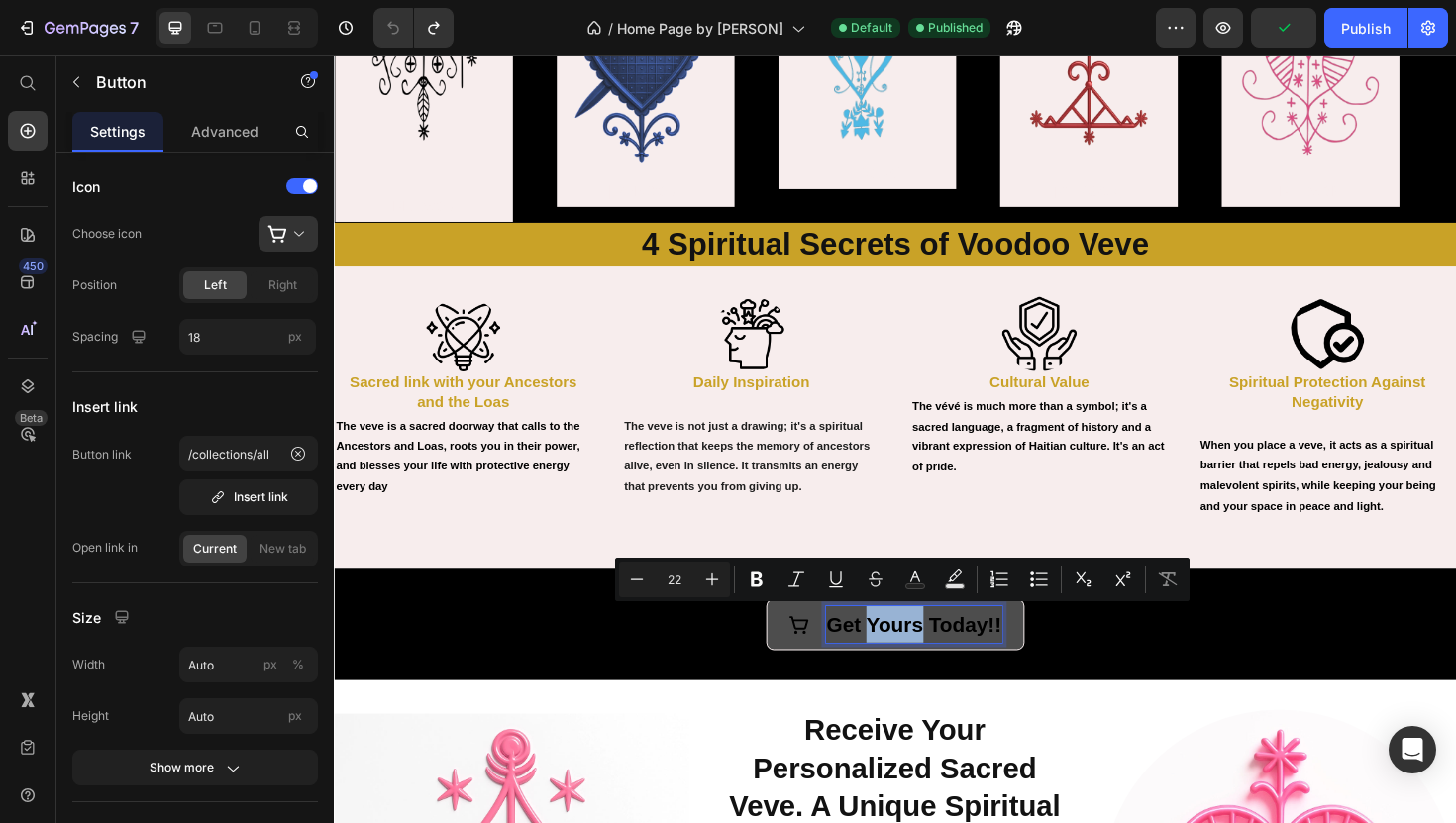 click on "Get Yours Today!!" at bounding box center [947, 659] 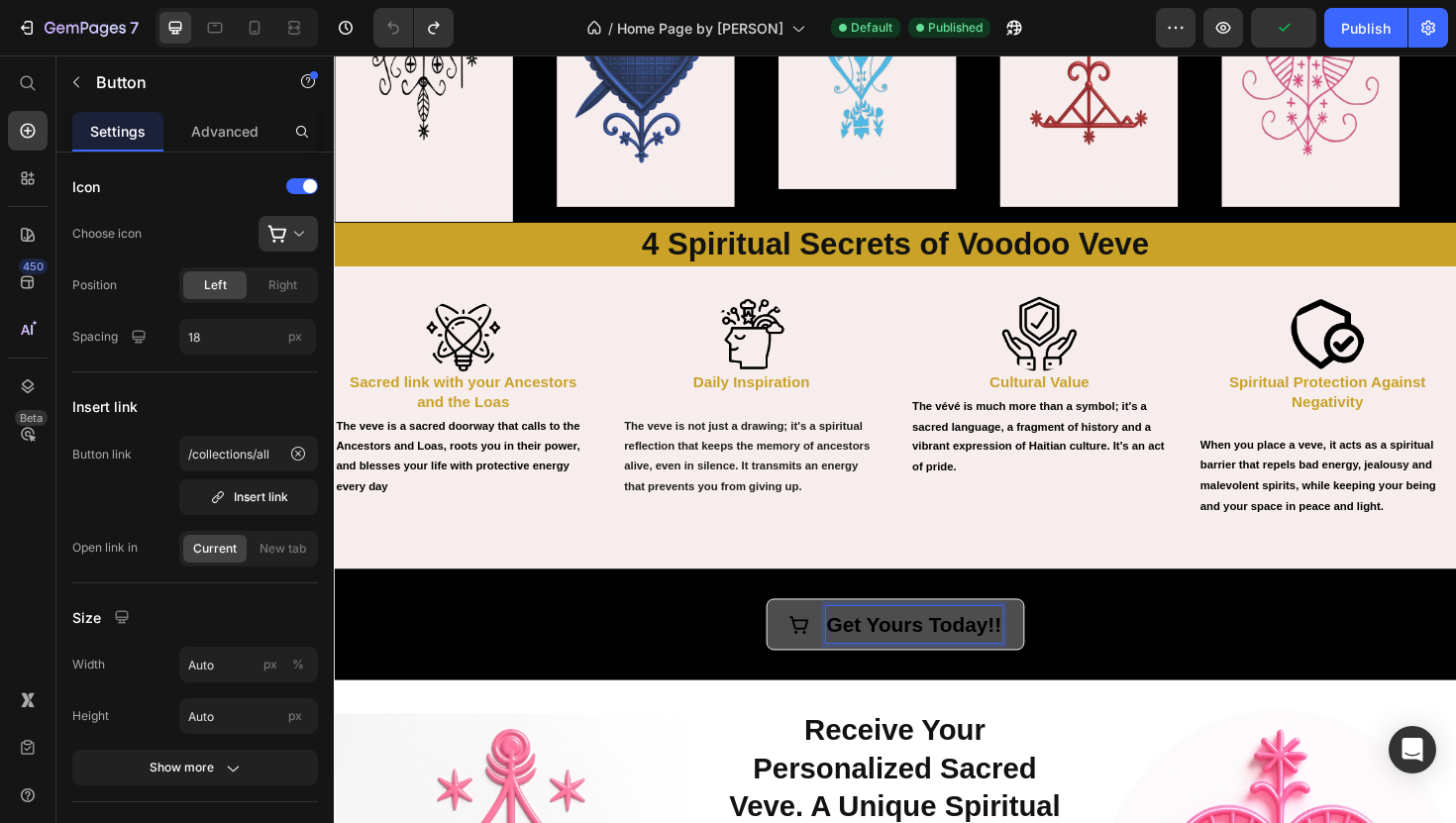 click on "Get Yours Today!!" at bounding box center (947, 659) 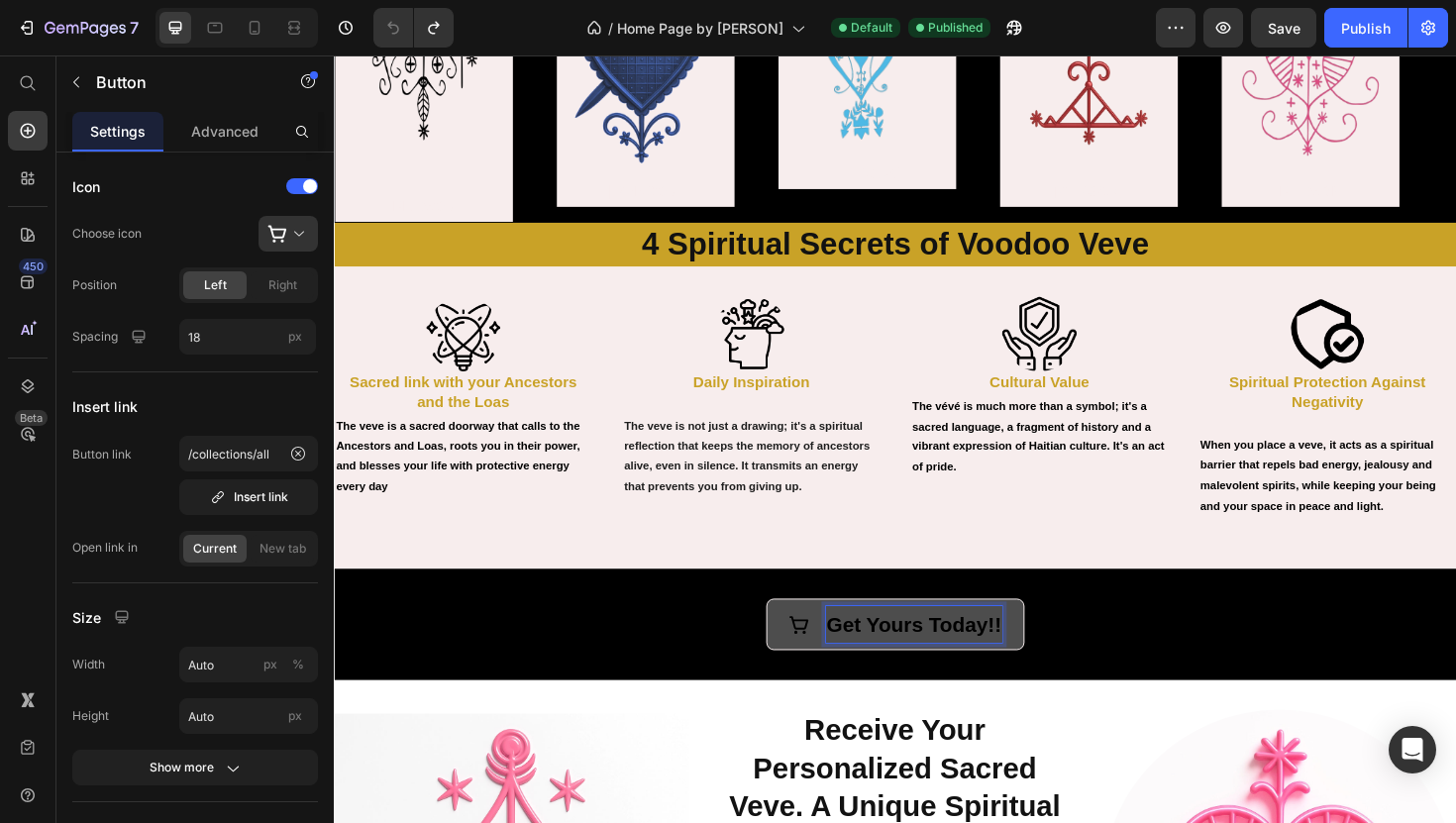 click on "Get Yours Today!!" at bounding box center [947, 659] 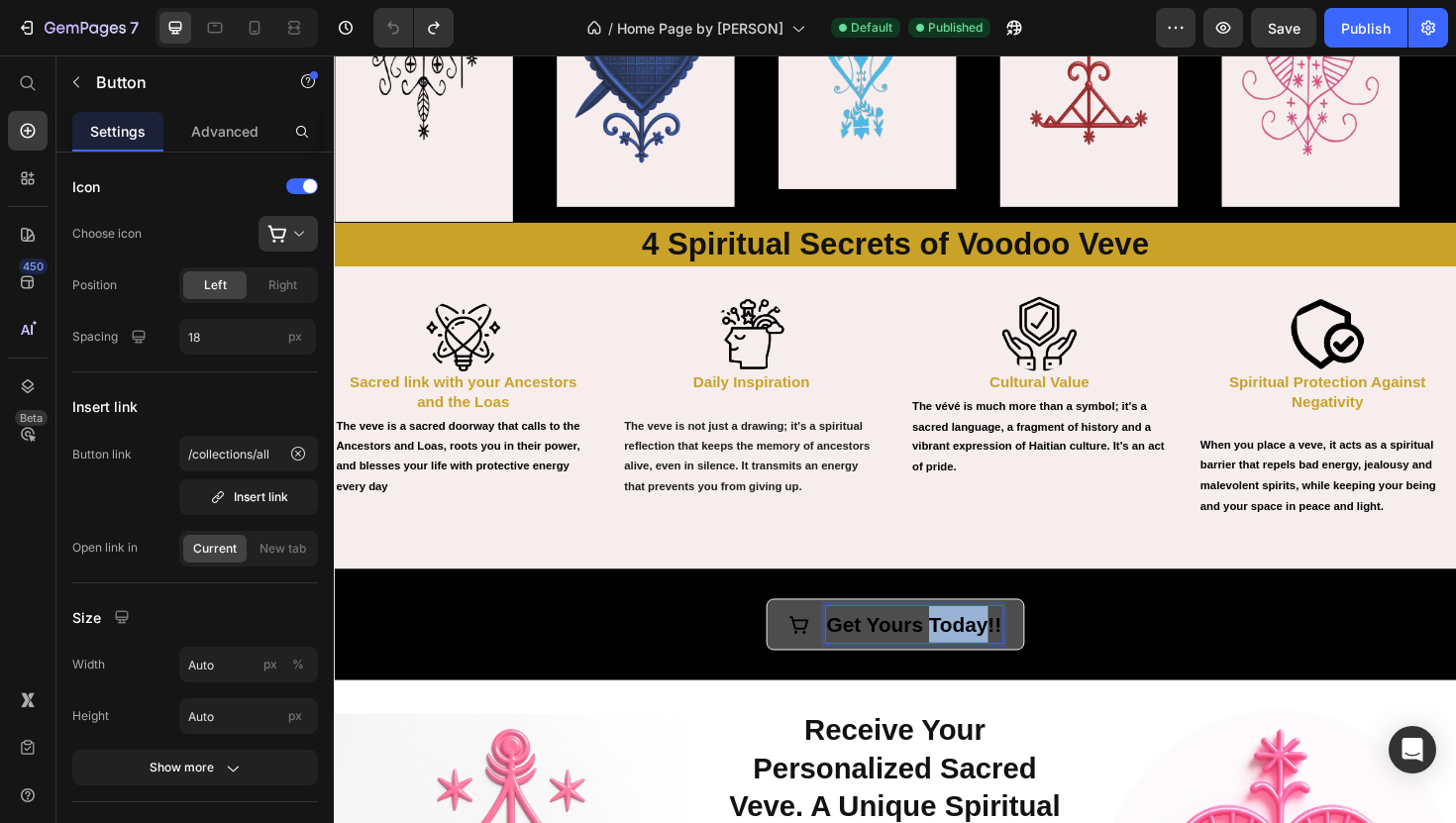 click on "Get Yours Today!!" at bounding box center [947, 659] 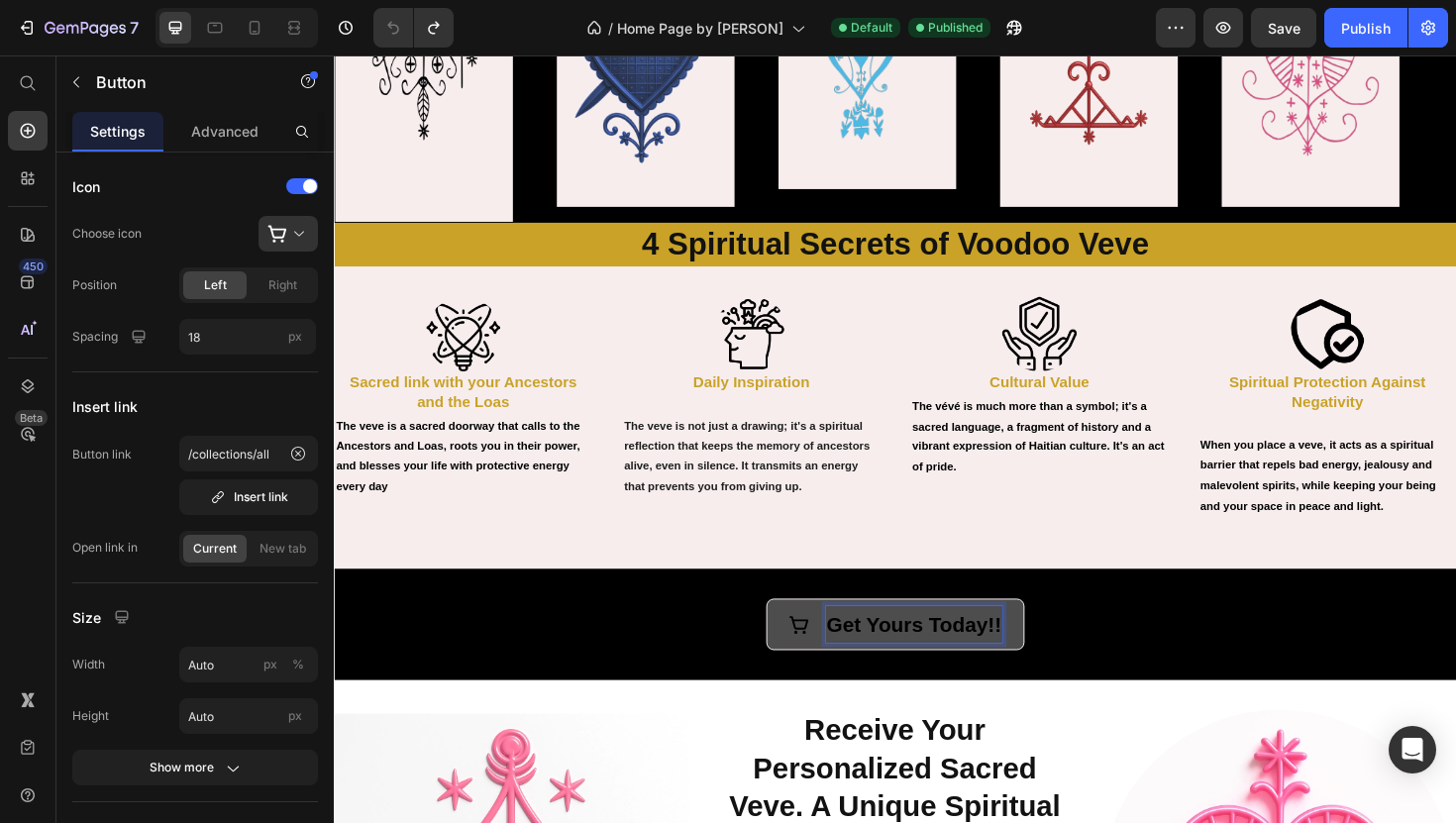 click on "Get Yours Today!!" at bounding box center [947, 659] 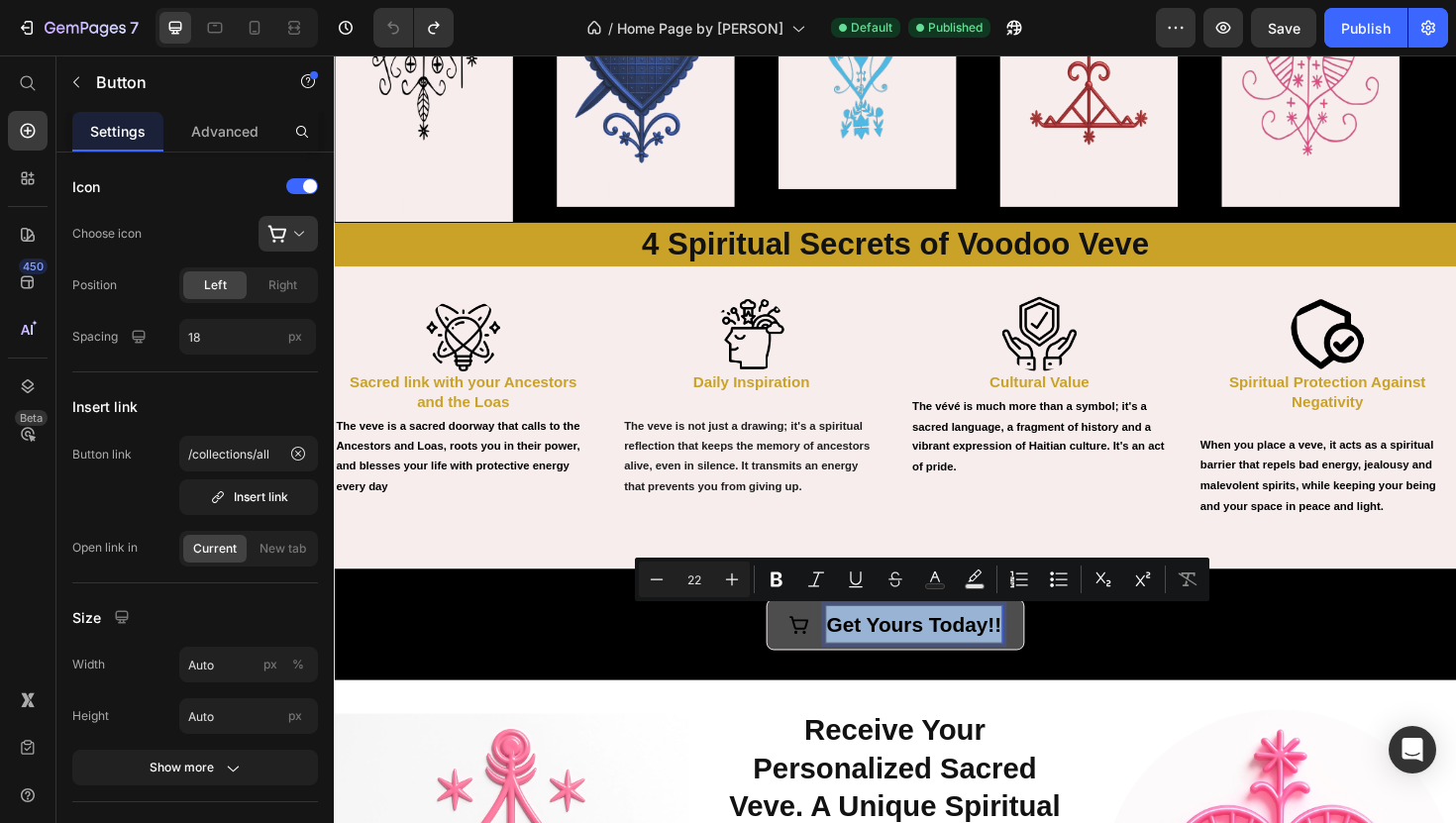 drag, startPoint x: 851, startPoint y: 655, endPoint x: 1028, endPoint y: 677, distance: 178.362 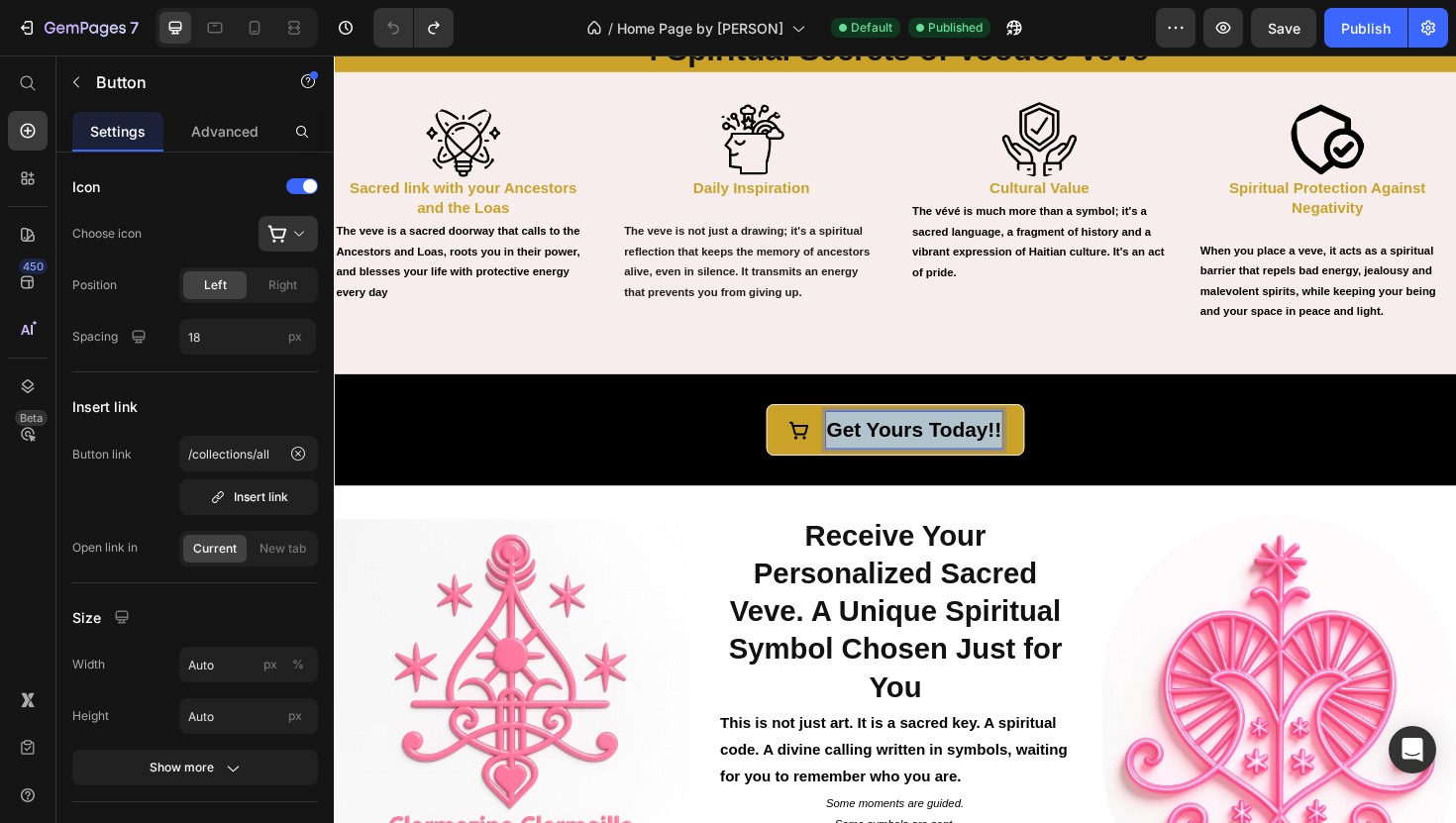 type on "16" 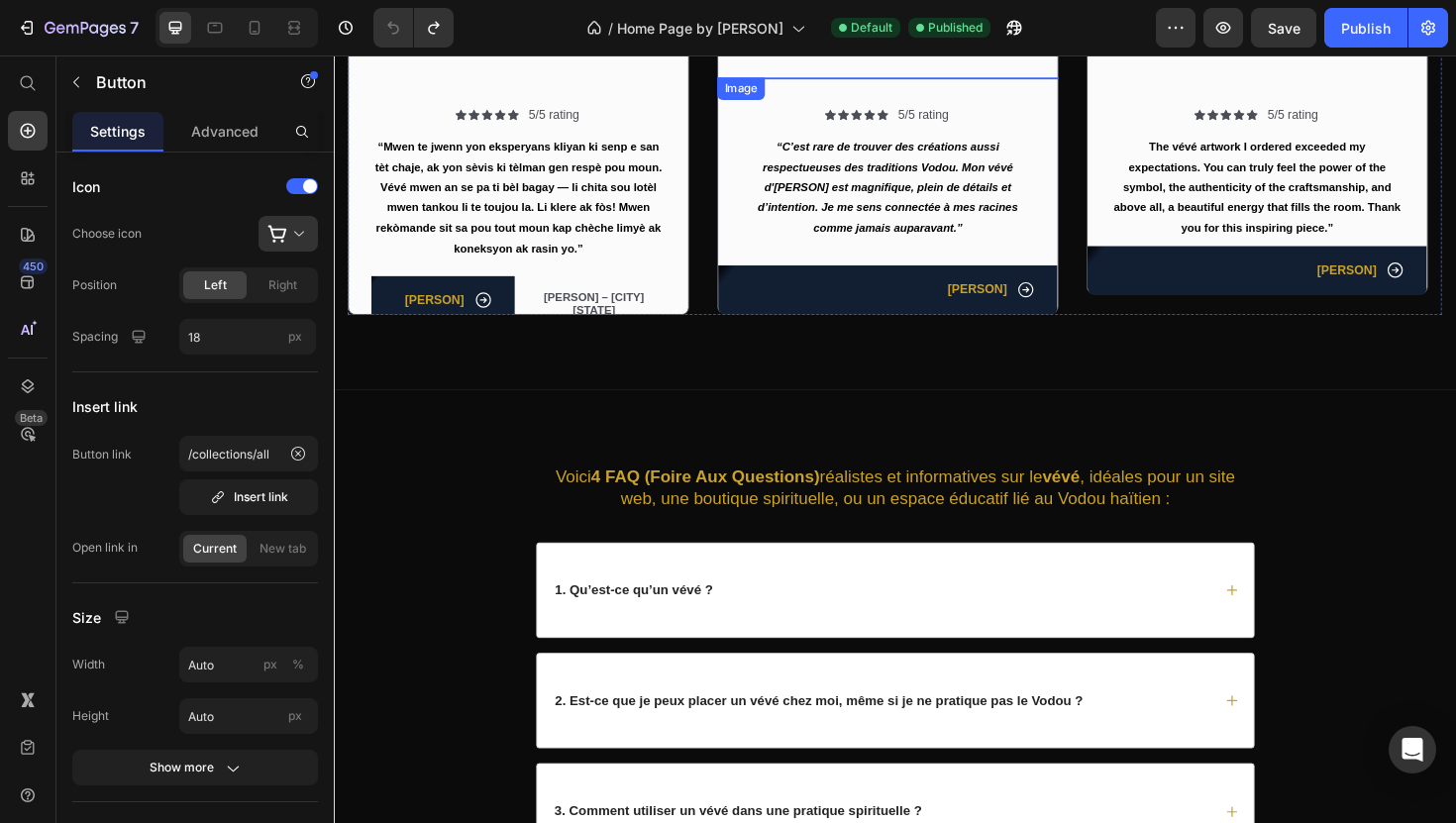scroll, scrollTop: 2644, scrollLeft: 0, axis: vertical 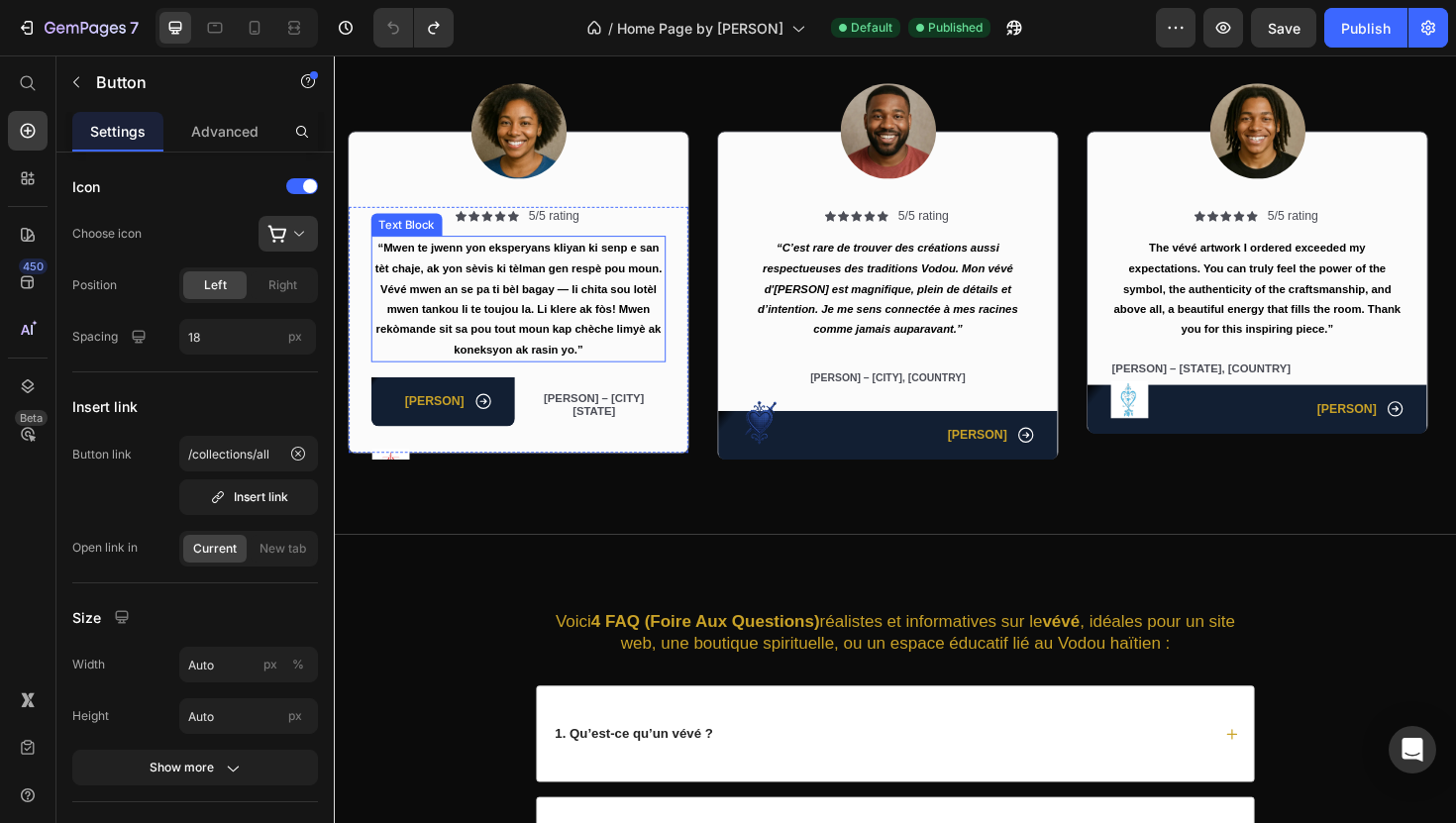 click on "“Mwen te jwenn yon eksperyans kliyan ki senp e san tèt chaje, ak yon sèvis ki tèlman gen respè pou moun. Vévé mwen an se pa ti bèl bagay — li chita sou lotèl mwen tankou li te toujou la. Li klere ak fòs! Mwen rekòmande sit sa pou tout moun kap chèche limyè ak koneksyon ak rasin yo.”" at bounding box center [529, 313] 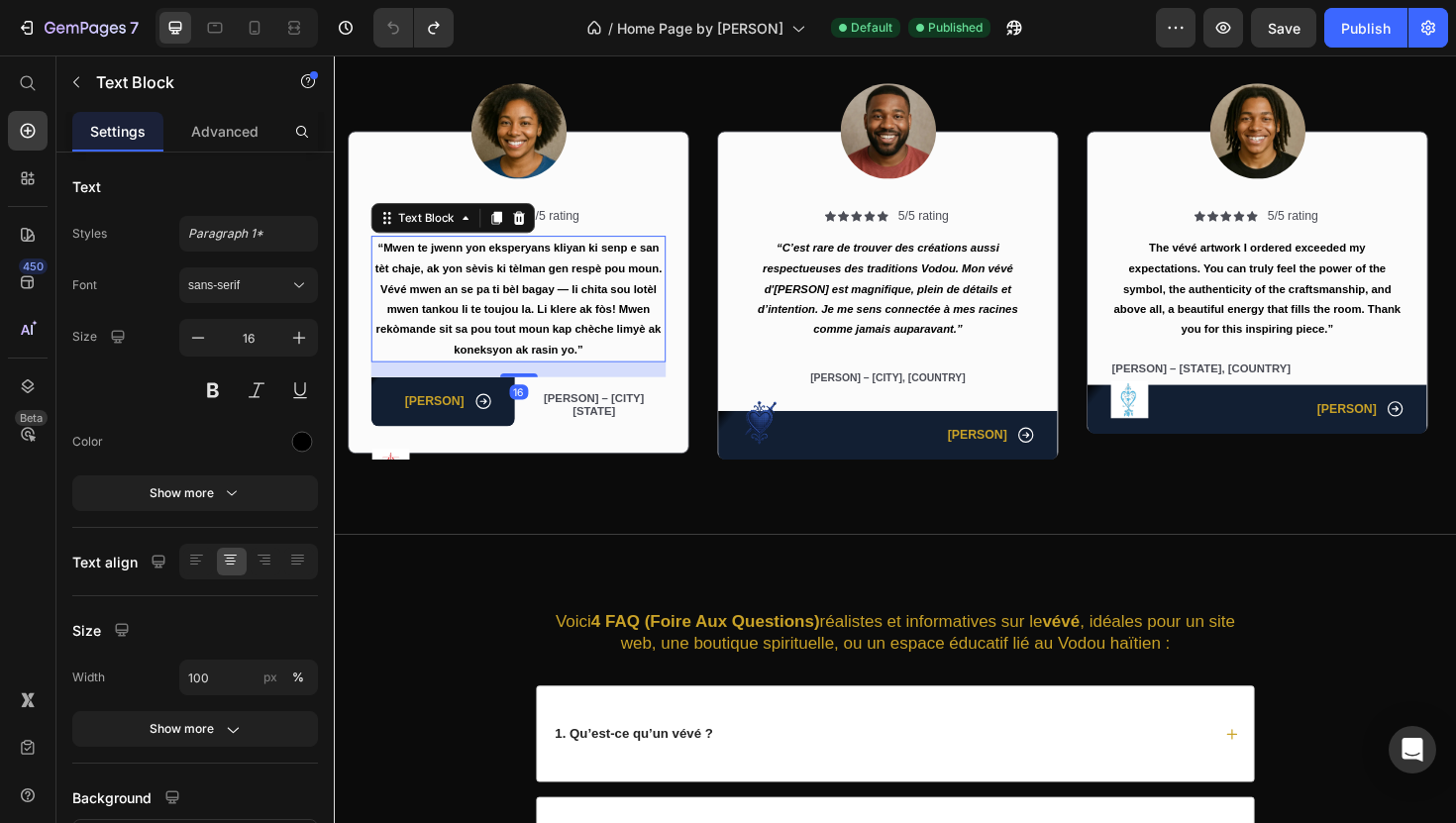 click on "“Mwen te jwenn yon eksperyans kliyan ki senp e san tèt chaje, ak yon sèvis ki tèlman gen respè pou moun. Vévé mwen an se pa ti bèl bagay — li chita sou lotèl mwen tankou li te toujou la. Li klere ak fòs! Mwen rekòmande sit sa pou tout moun kap chèche limyè ak koneksyon ak rasin yo.”" at bounding box center (529, 313) 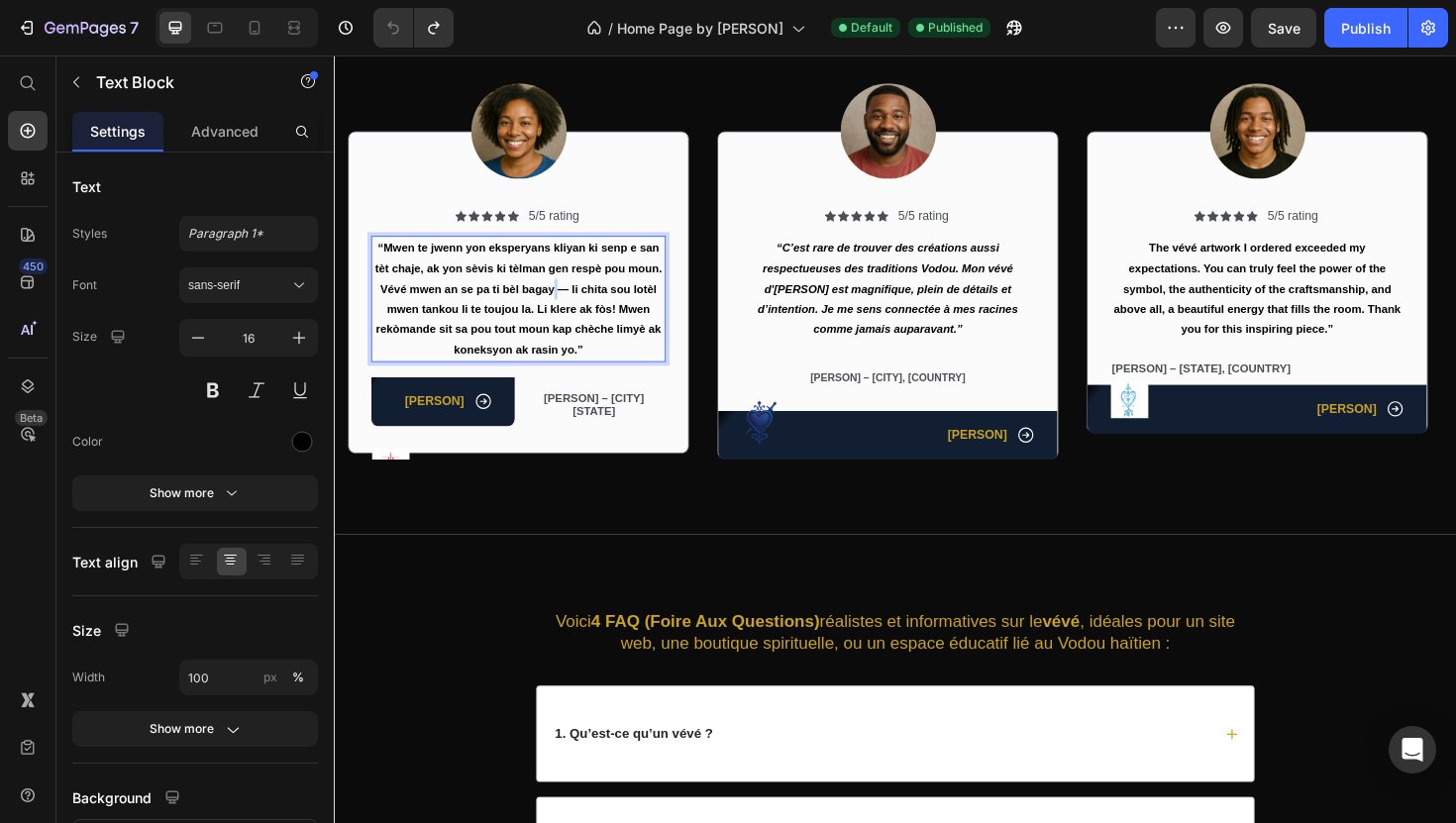click on "“Mwen te jwenn yon eksperyans kliyan ki senp e san tèt chaje, ak yon sèvis ki tèlman gen respè pou moun. Vévé mwen an se pa ti bèl bagay — li chita sou lotèl mwen tankou li te toujou la. Li klere ak fòs! Mwen rekòmande sit sa pou tout moun kap chèche limyè ak koneksyon ak rasin yo.”" at bounding box center [529, 313] 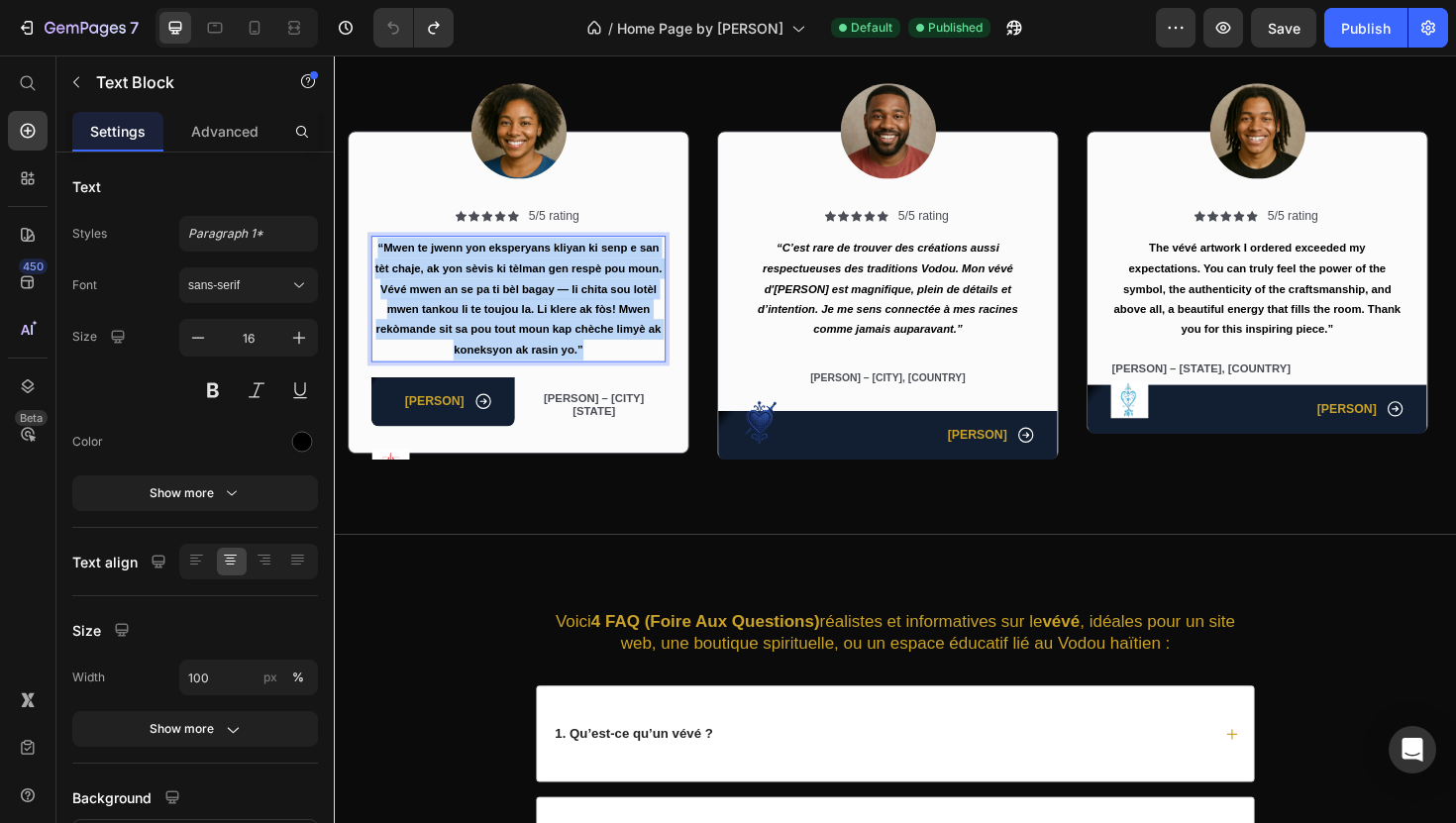 click on "“Mwen te jwenn yon eksperyans kliyan ki senp e san tèt chaje, ak yon sèvis ki tèlman gen respè pou moun. Vévé mwen an se pa ti bèl bagay — li chita sou lotèl mwen tankou li te toujou la. Li klere ak fòs! Mwen rekòmande sit sa pou tout moun kap chèche limyè ak koneksyon ak rasin yo.”" at bounding box center (529, 313) 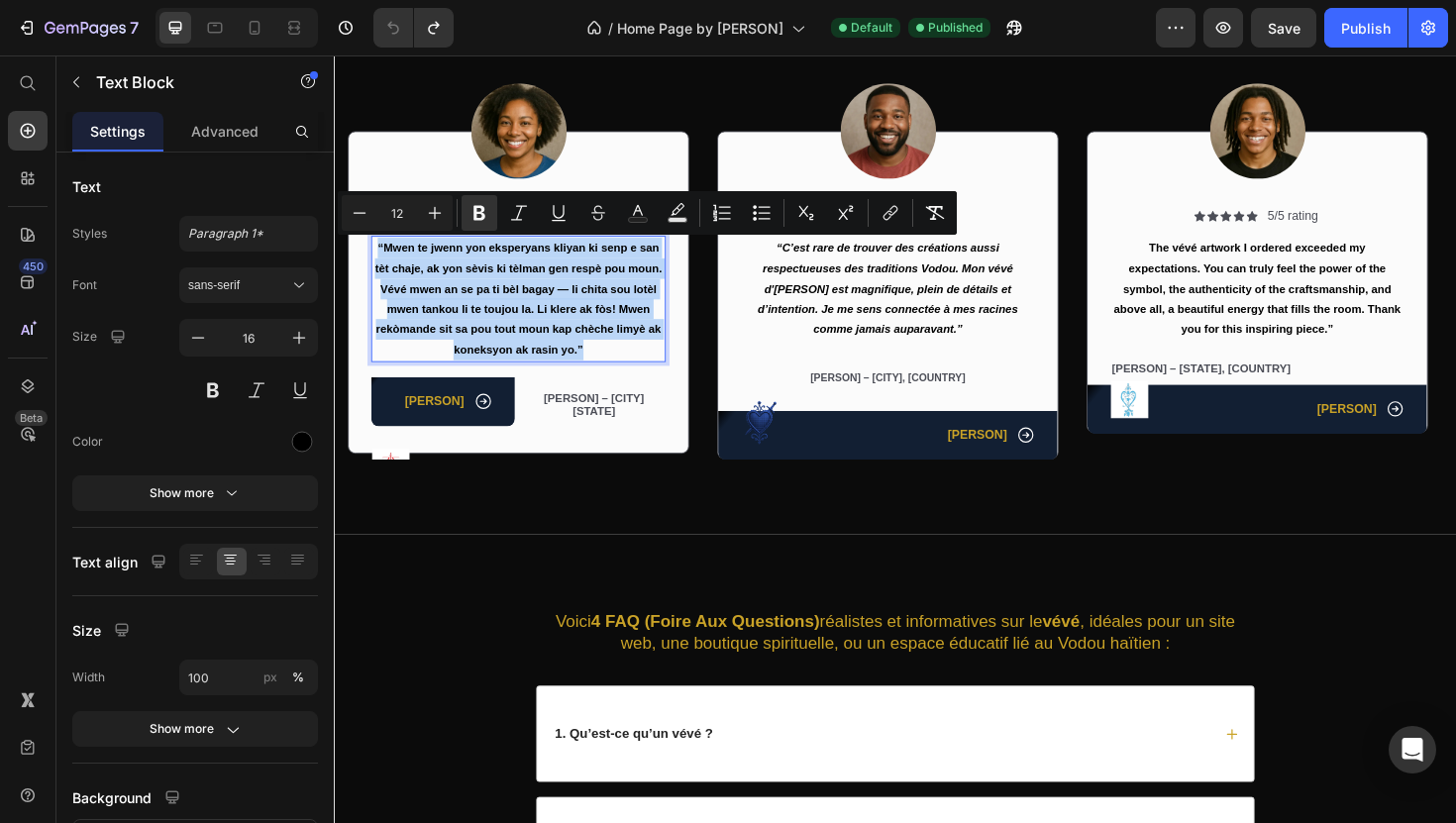 copy on "“Mwen te jwenn yon eksperyans kliyan ki senp e san tèt chaje, ak yon sèvis ki tèlman gen respè pou moun. Vévé mwen an se pa ti bèl bagay — li chita sou lotèl mwen tankou li te toujou la. Li klere ak fòs! Mwen rekòmande sit sa pou tout moun kap chèche limyè ak koneksyon ak rasin yo.”" 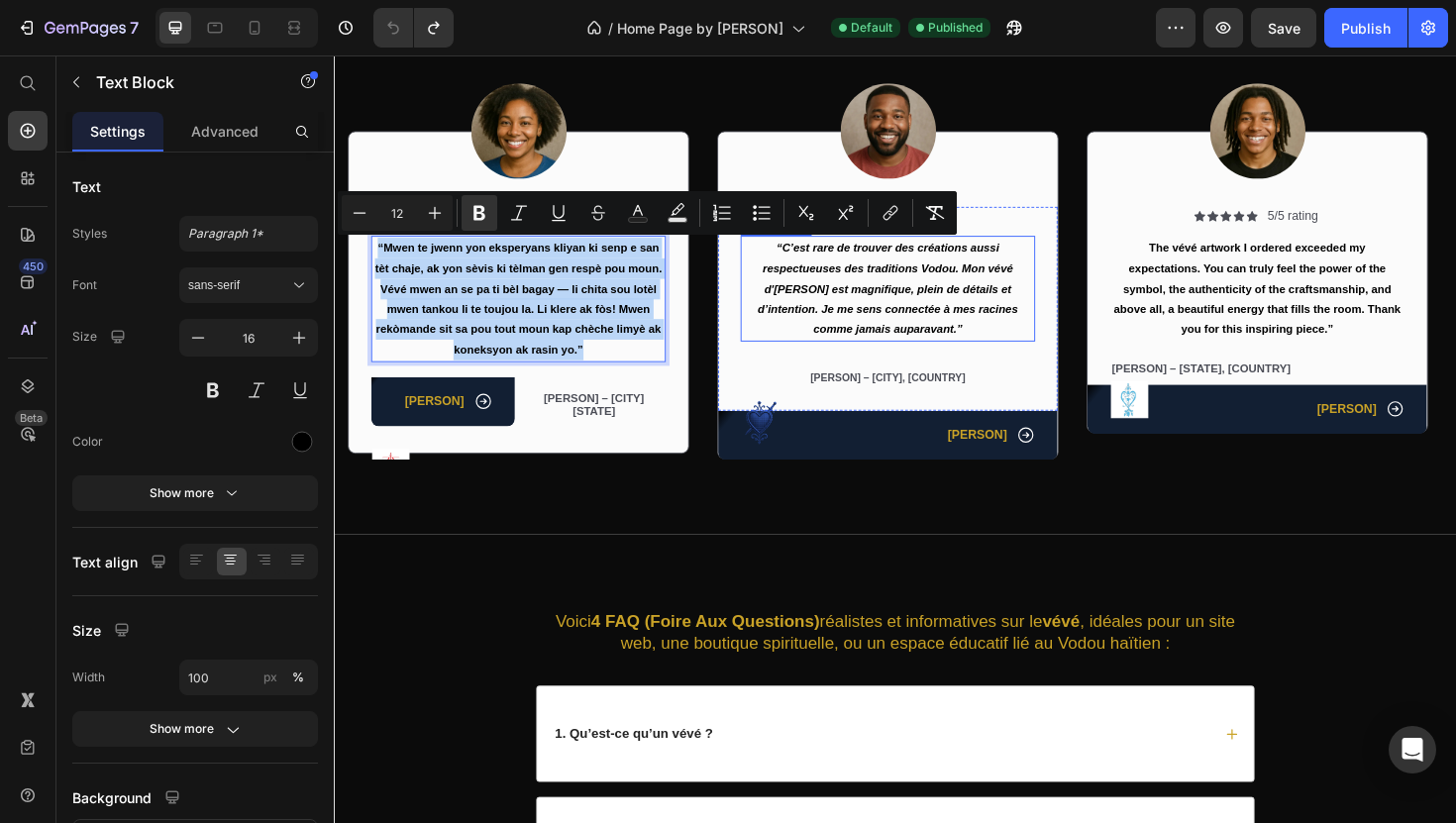 click on "“C’est rare de trouver des créations aussi respectueuses des traditions Vodou. Mon vévé d'[PERSON] est magnifique, plein de détails et d’intention. Je me sens connectée à mes racines comme jamais auparavant.”" at bounding box center [920, 302] 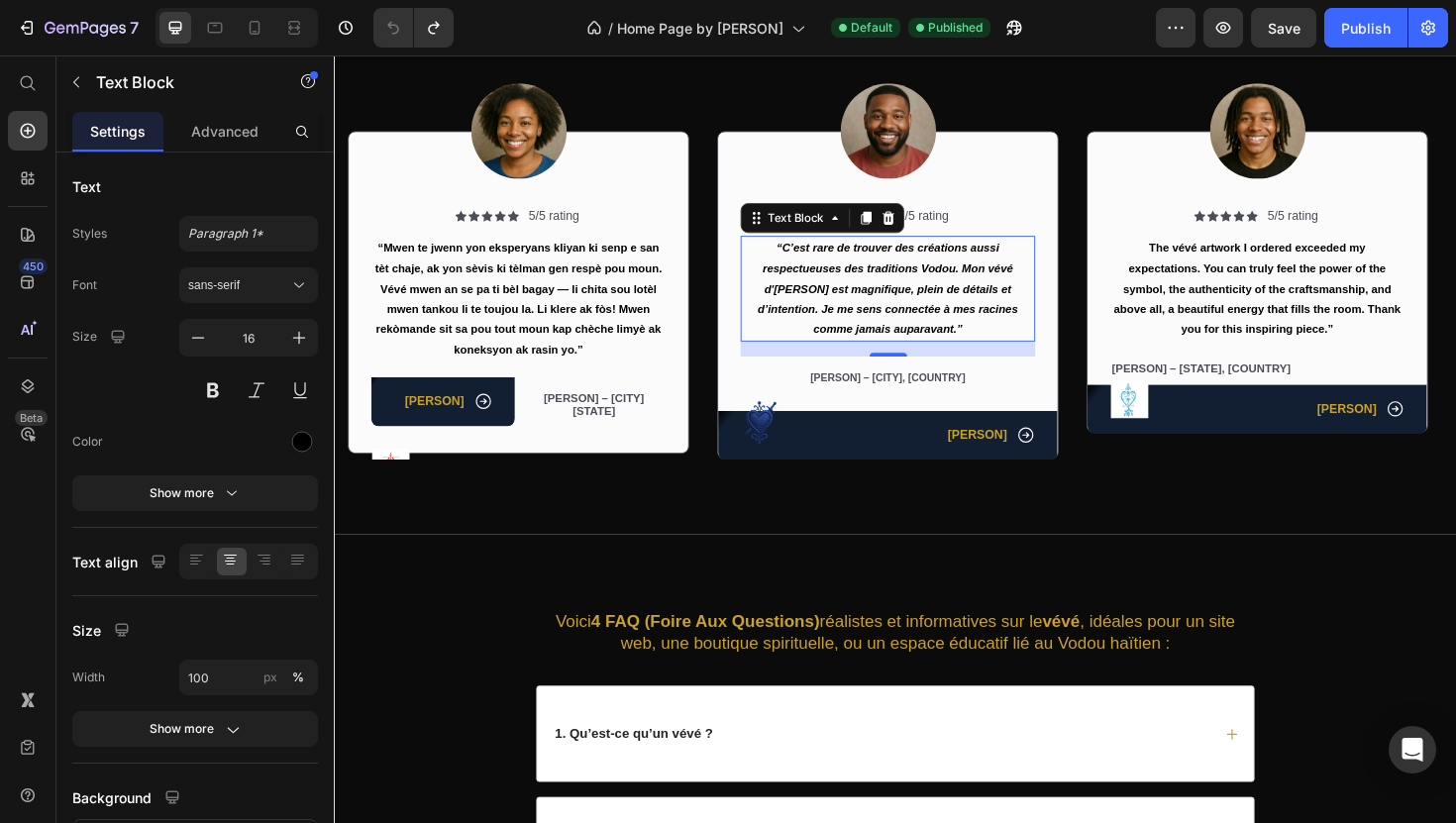 click on "“C’est rare de trouver des créations aussi respectueuses des traditions Vodou. Mon vévé d'[PERSON] est magnifique, plein de détails et d’intention. Je me sens connectée à mes racines comme jamais auparavant.”" at bounding box center (920, 302) 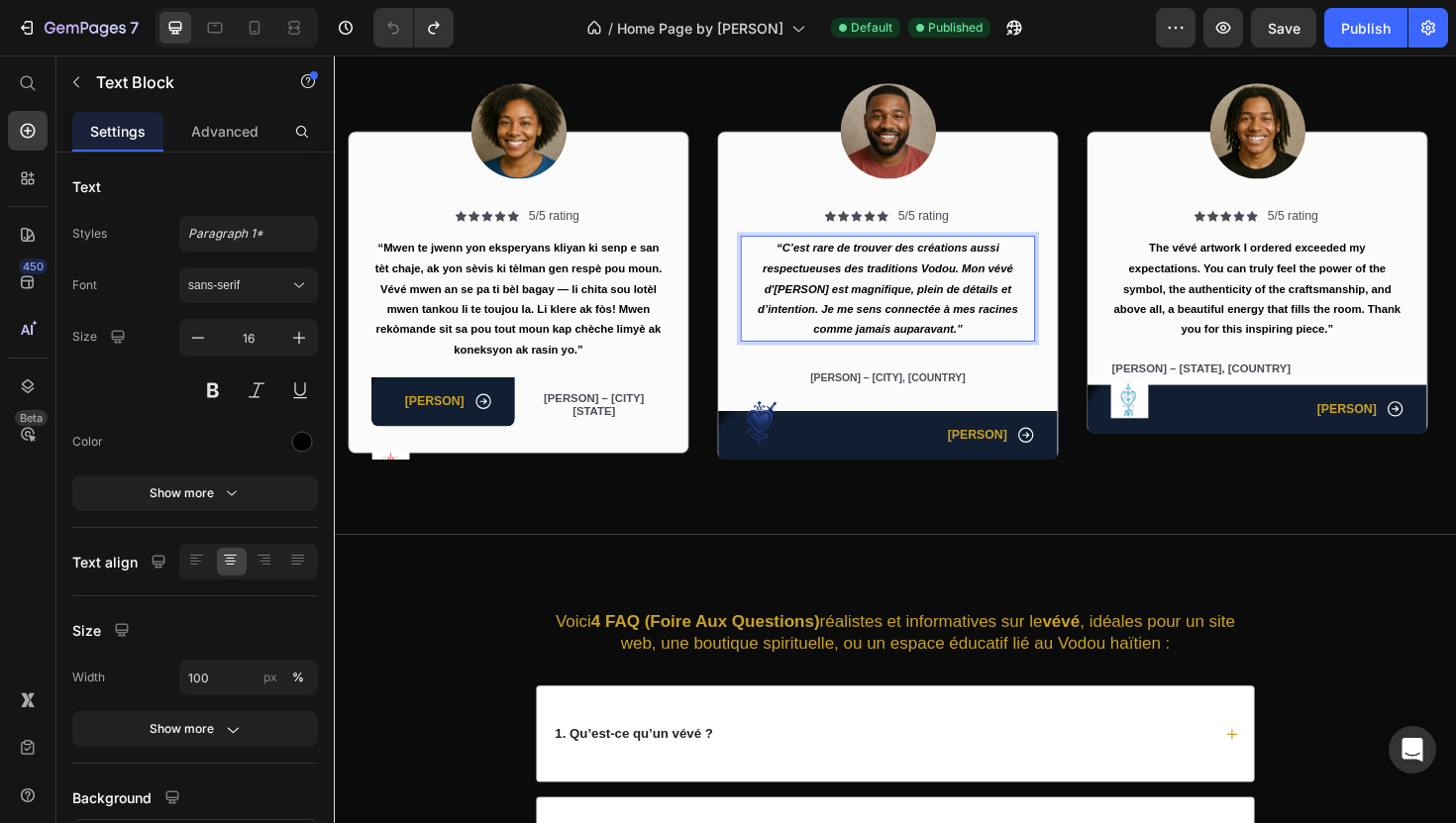 click on "“C’est rare de trouver des créations aussi respectueuses des traditions Vodou. Mon vévé d'[PERSON] est magnifique, plein de détails et d’intention. Je me sens connectée à mes racines comme jamais auparavant.”" at bounding box center [920, 302] 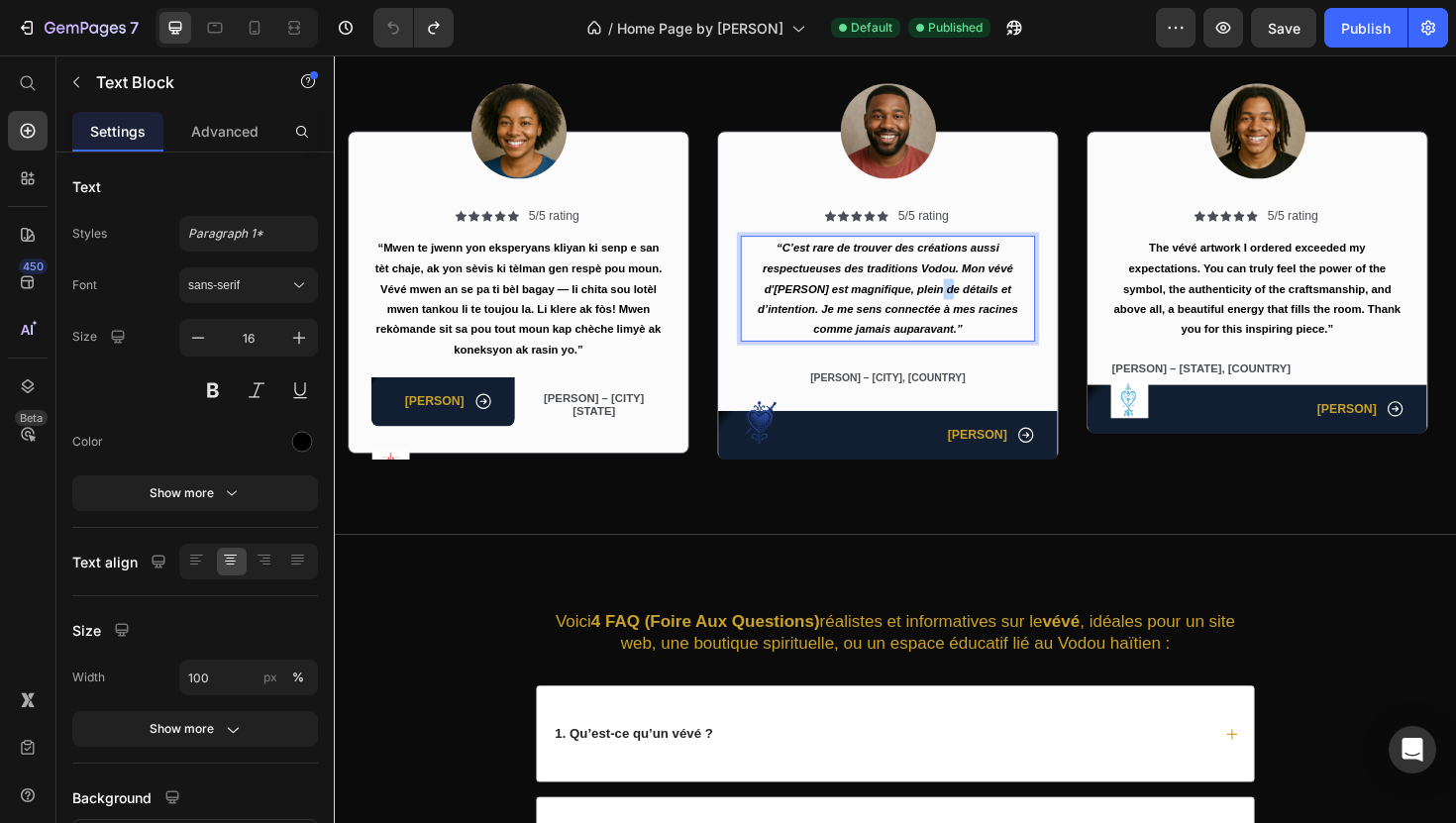 click on "“C’est rare de trouver des créations aussi respectueuses des traditions Vodou. Mon vévé d'[PERSON] est magnifique, plein de détails et d’intention. Je me sens connectée à mes racines comme jamais auparavant.”" at bounding box center (920, 302) 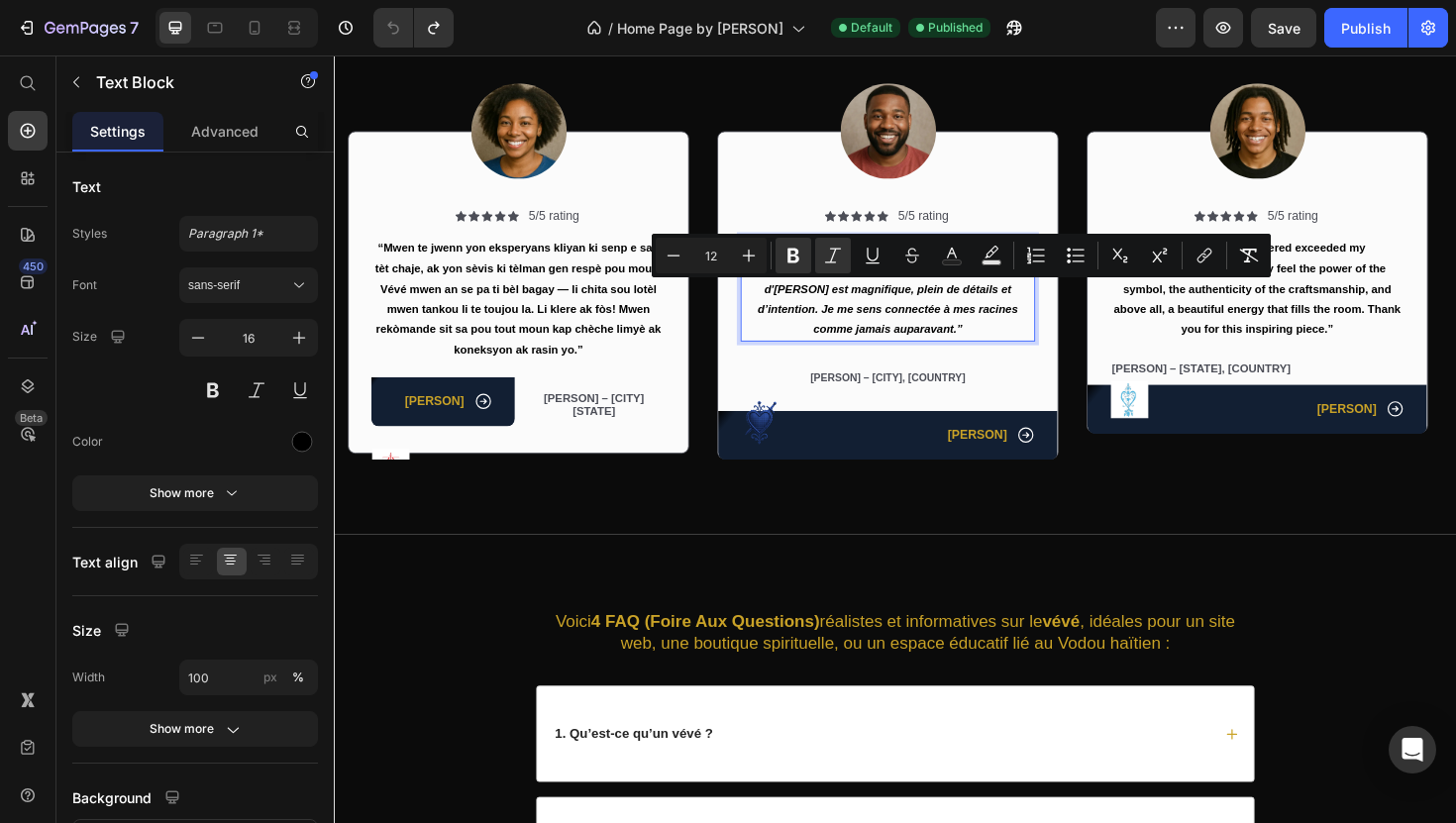 click on "“C’est rare de trouver des créations aussi respectueuses des traditions Vodou. Mon vévé d'[PERSON] est magnifique, plein de détails et d’intention. Je me sens connectée à mes racines comme jamais auparavant.”" at bounding box center [920, 302] 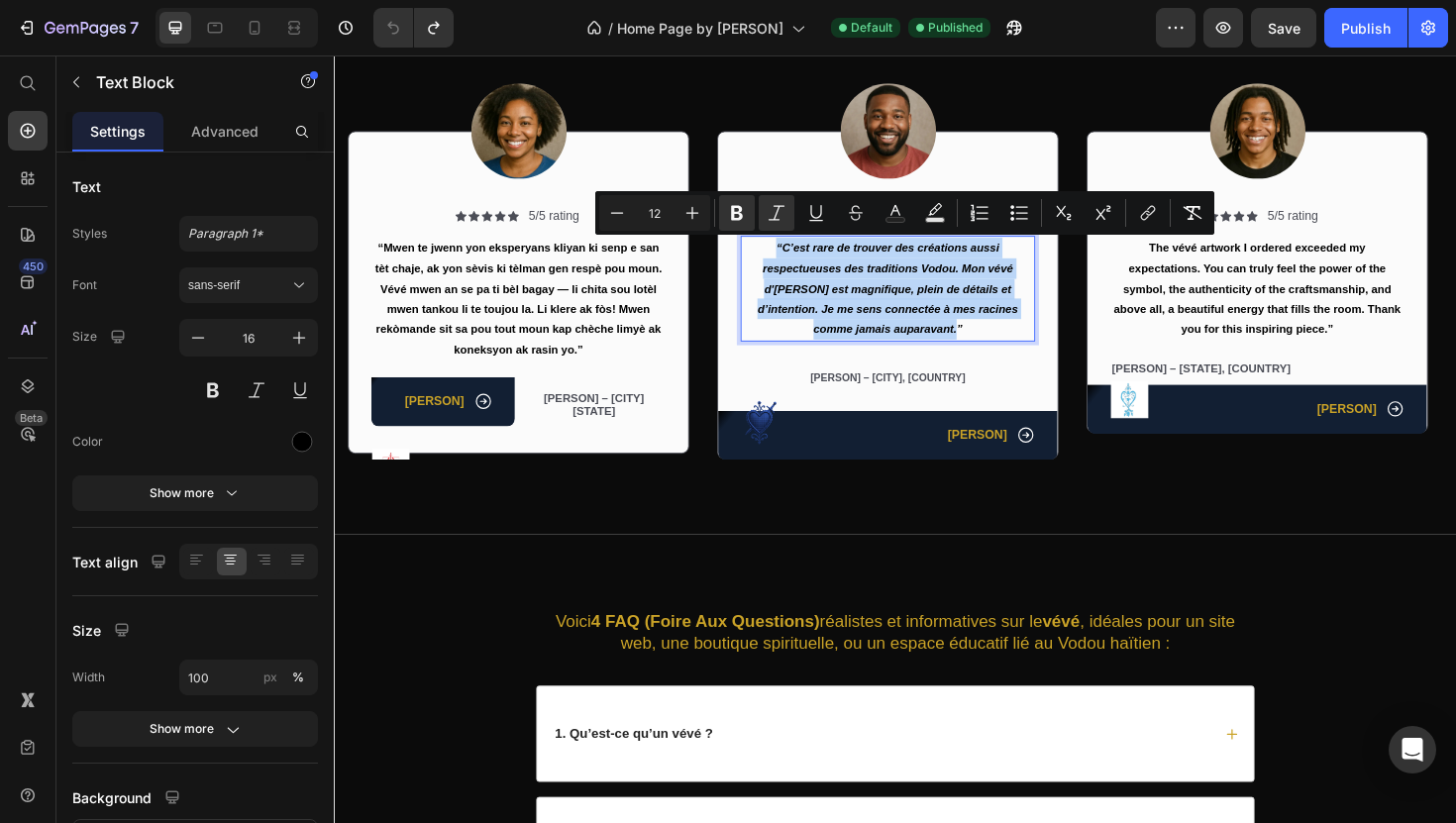 drag, startPoint x: 1015, startPoint y: 350, endPoint x: 792, endPoint y: 259, distance: 240.85265 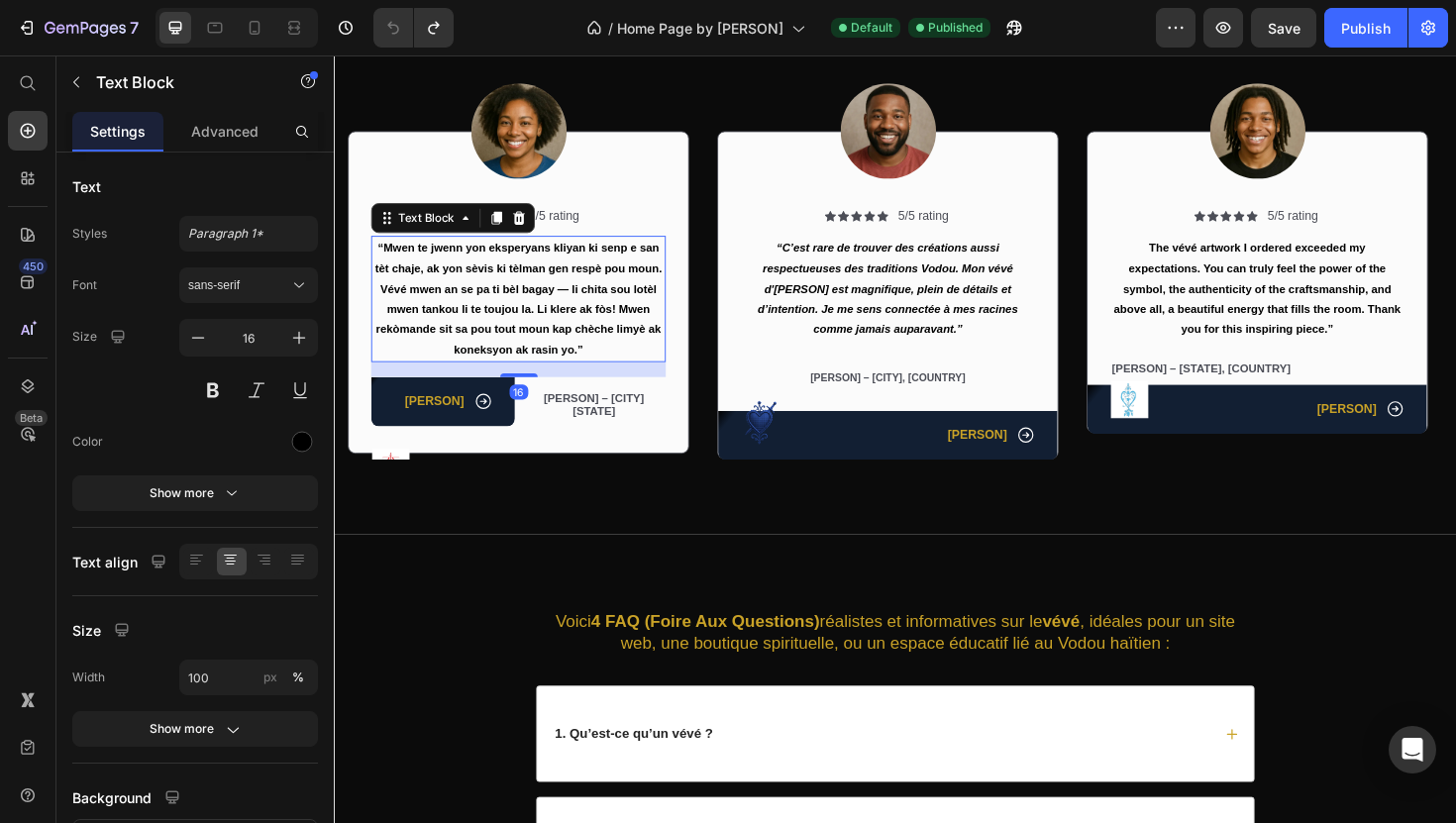 click on "“Mwen te jwenn yon eksperyans kliyan ki senp e san tèt chaje, ak yon sèvis ki tèlman gen respè pou moun. Vévé mwen an se pa ti bèl bagay — li chita sou lotèl mwen tankou li te toujou la. Li klere ak fòs! Mwen rekòmande sit sa pou tout moun kap chèche limyè ak koneksyon ak rasin yo.”" at bounding box center [529, 313] 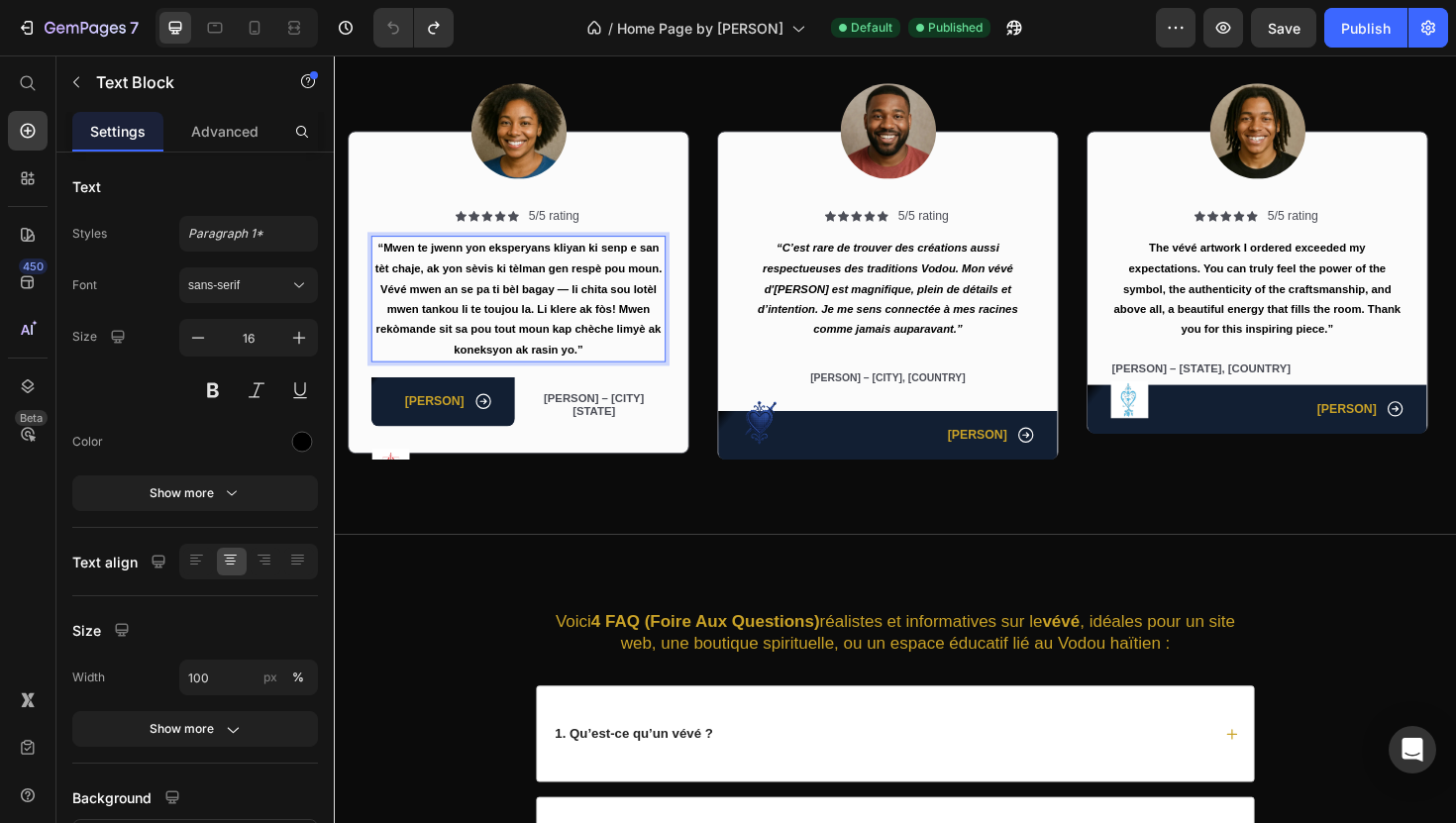 click on "“Mwen te jwenn yon eksperyans kliyan ki senp e san tèt chaje, ak yon sèvis ki tèlman gen respè pou moun. Vévé mwen an se pa ti bèl bagay — li chita sou lotèl mwen tankou li te toujou la. Li klere ak fòs! Mwen rekòmande sit sa pou tout moun kap chèche limyè ak koneksyon ak rasin yo.”" at bounding box center [529, 313] 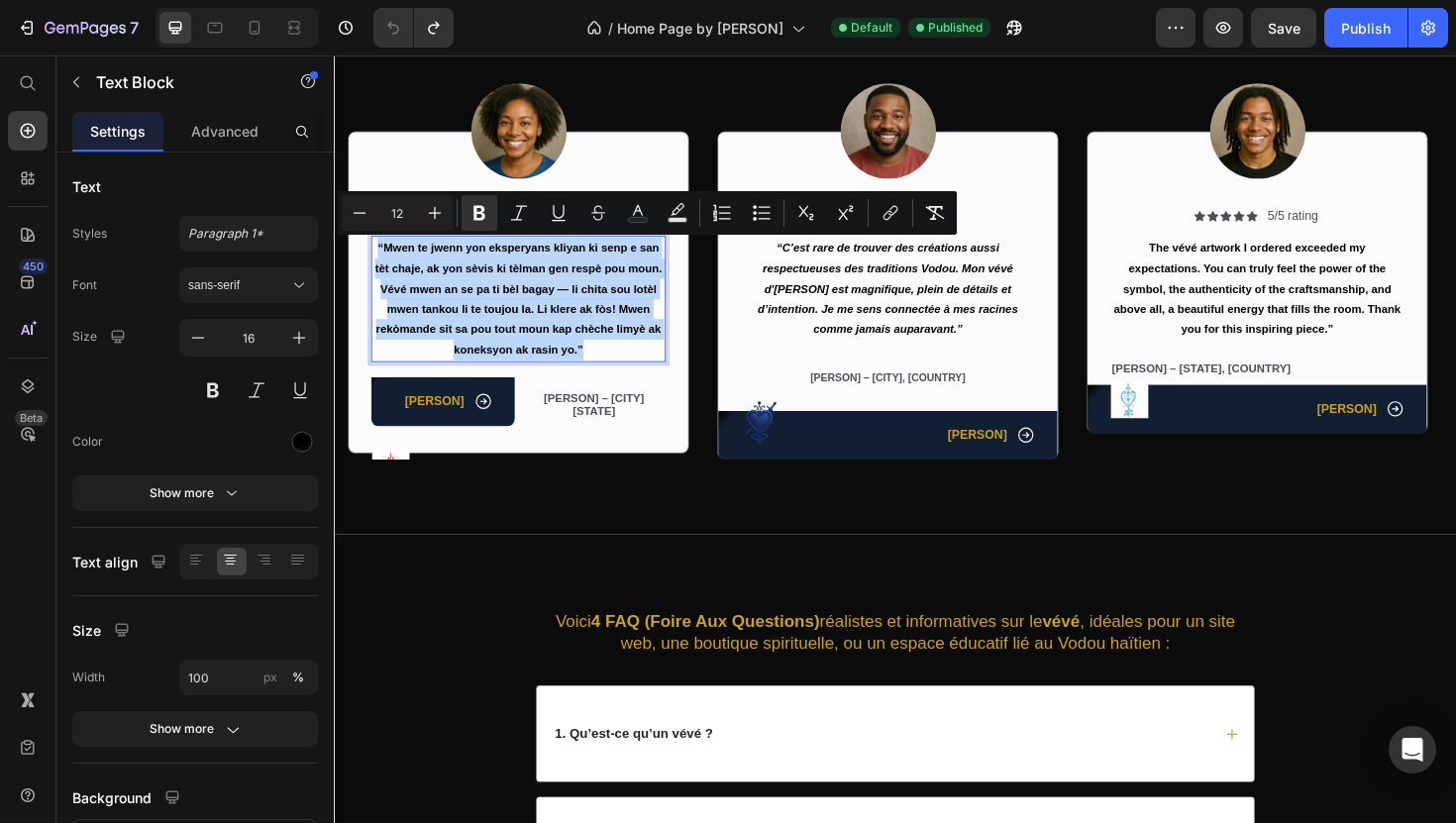 drag, startPoint x: 379, startPoint y: 256, endPoint x: 618, endPoint y: 383, distance: 270.64737 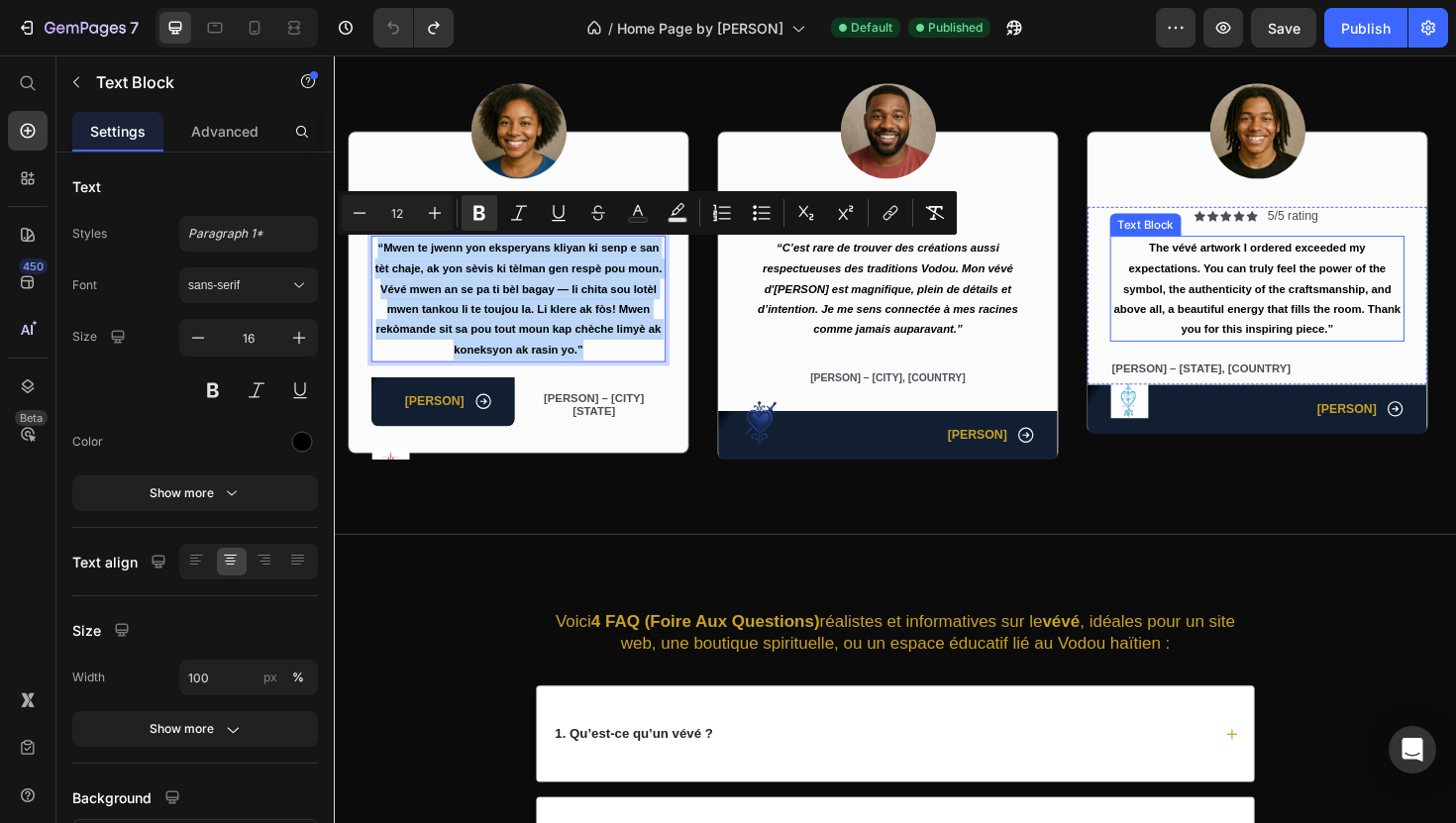 click on "The vévé artwork I ordered exceeded my expectations. You can truly feel the power of the symbol, the authenticity of the craftsmanship, and above all, a beautiful energy that fills the room. Thank you for this inspiring piece.”" at bounding box center (1311, 302) 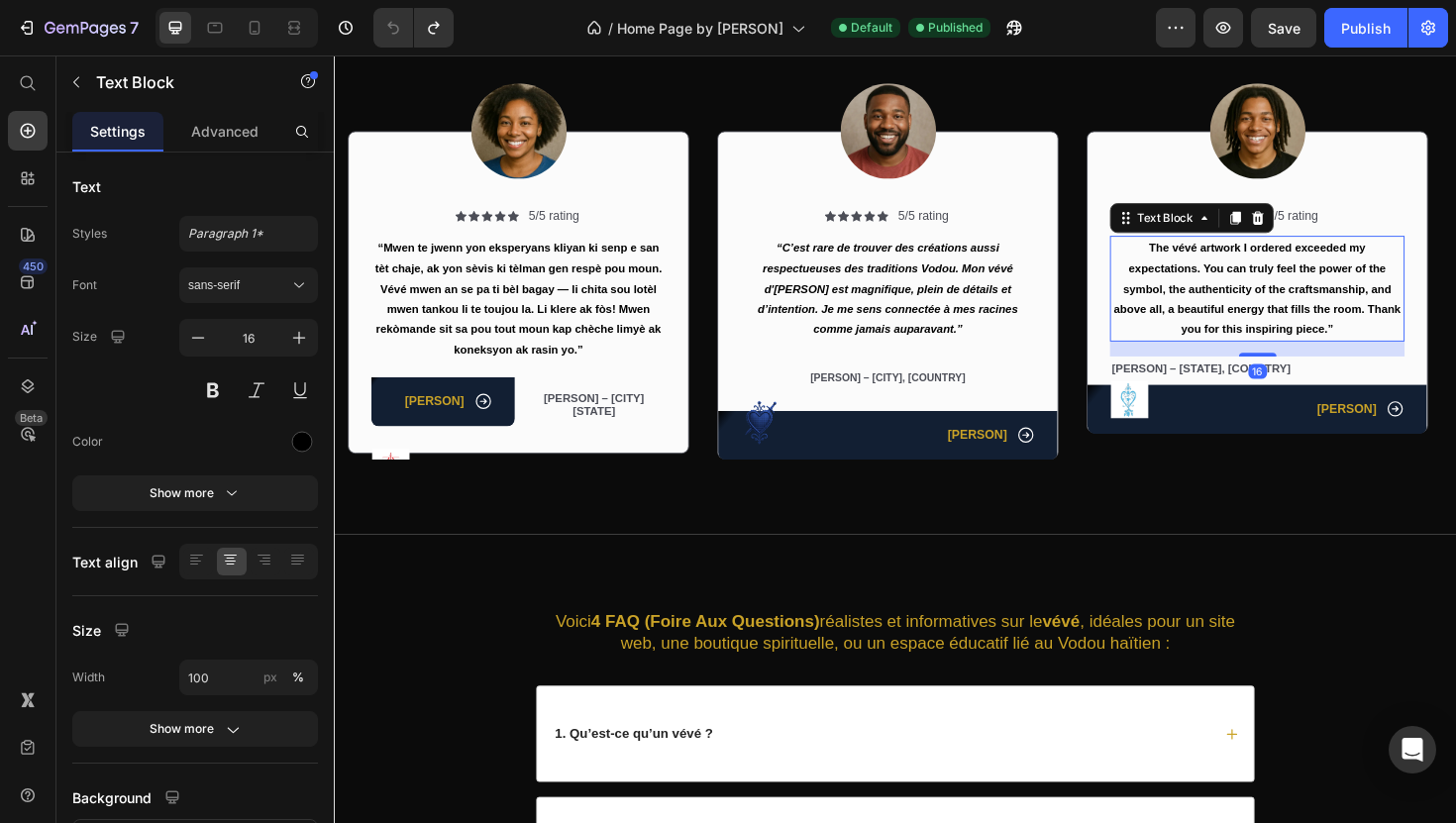 click on "The vévé artwork I ordered exceeded my expectations. You can truly feel the power of the symbol, the authenticity of the craftsmanship, and above all, a beautiful energy that fills the room. Thank you for this inspiring piece.”" at bounding box center [1311, 302] 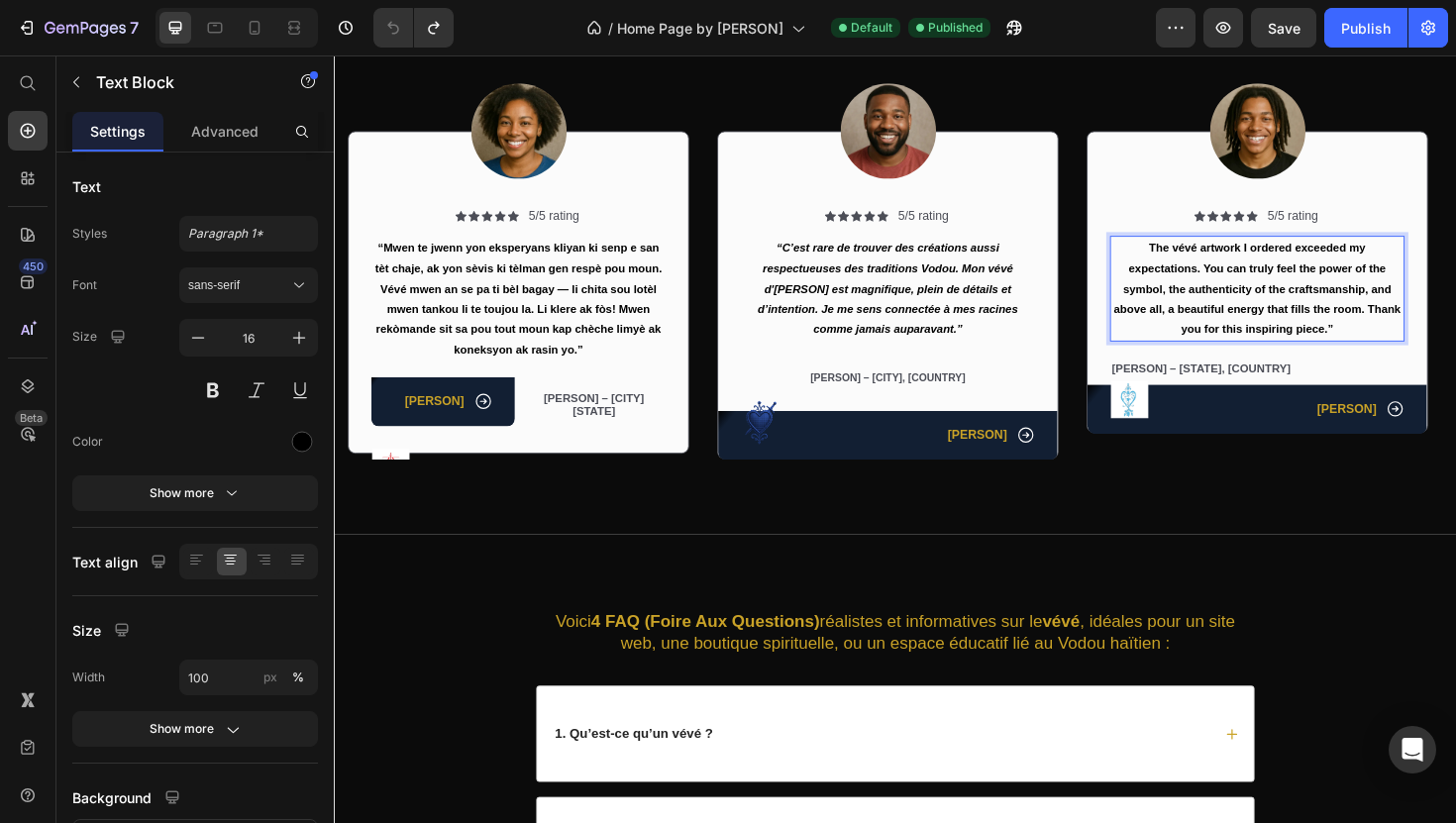 click on "The vévé artwork I ordered exceeded my expectations. You can truly feel the power of the symbol, the authenticity of the craftsmanship, and above all, a beautiful energy that fills the room. Thank you for this inspiring piece.”" at bounding box center (1311, 302) 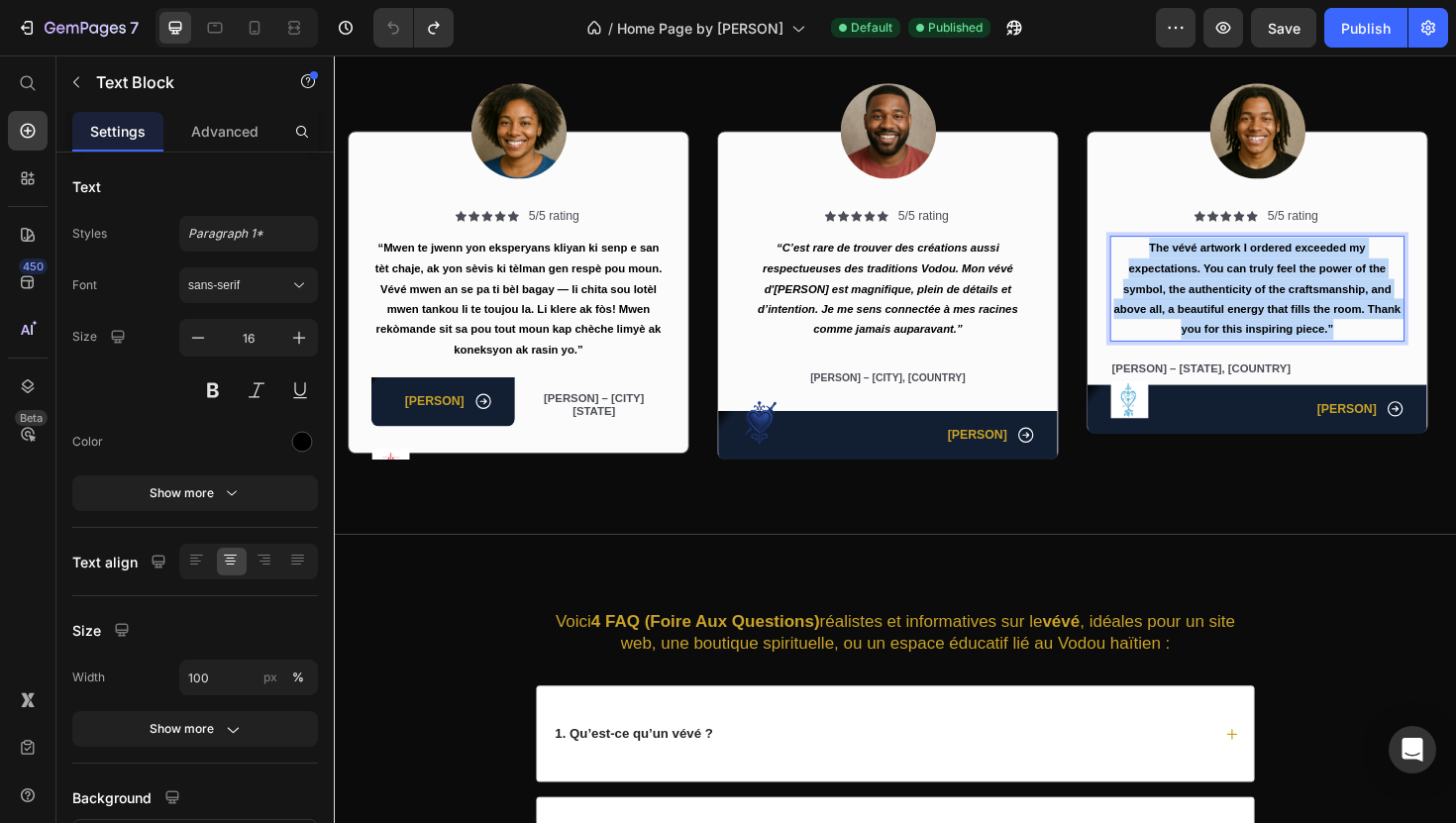 drag, startPoint x: 1189, startPoint y: 257, endPoint x: 1426, endPoint y: 347, distance: 253.51331 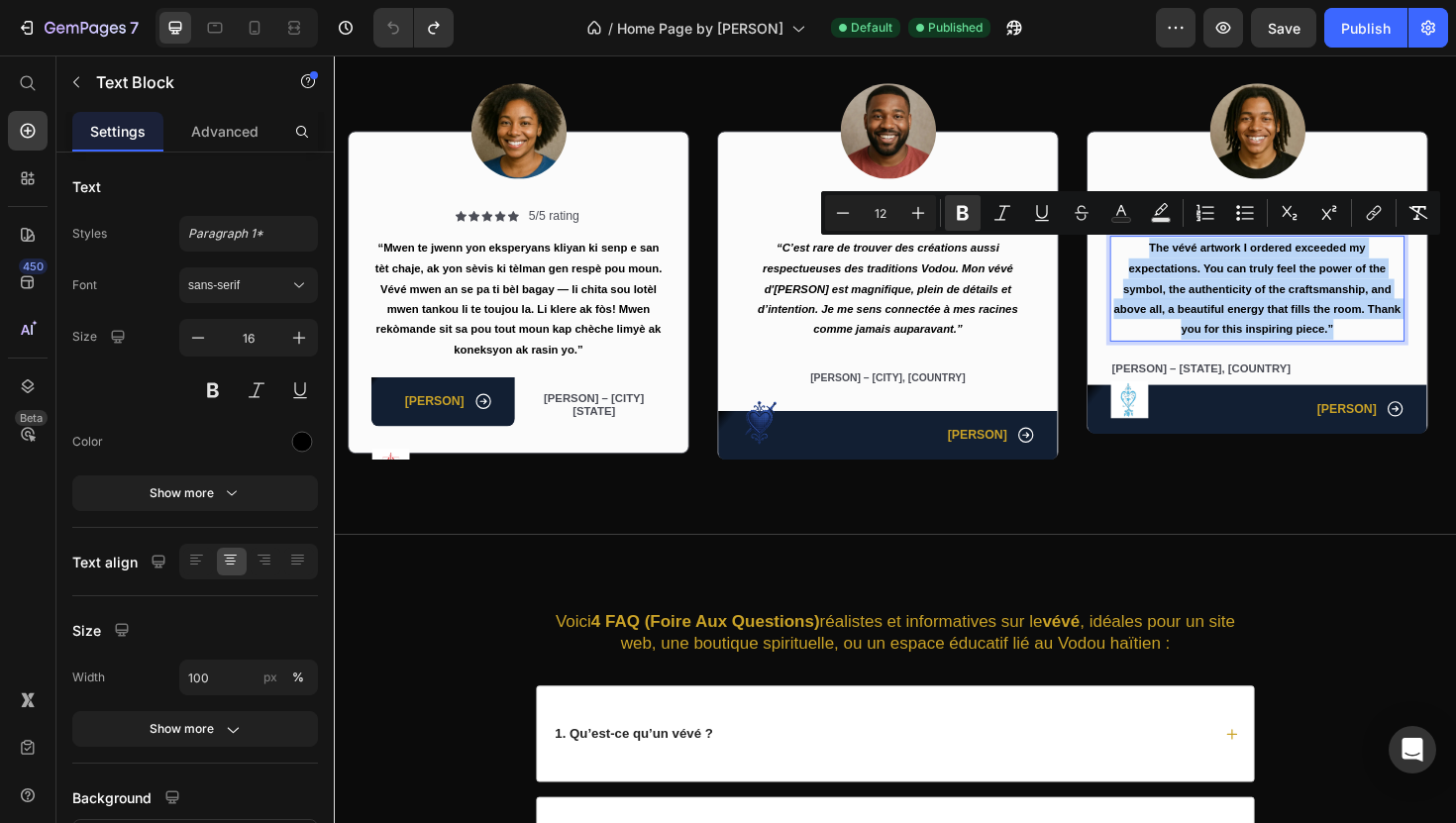 copy on "The vévé artwork I ordered exceeded my expectations. You can truly feel the power of the symbol, the authenticity of the craftsmanship, and above all, a beautiful energy that fills the room. Thank you for this inspiring piece.”" 